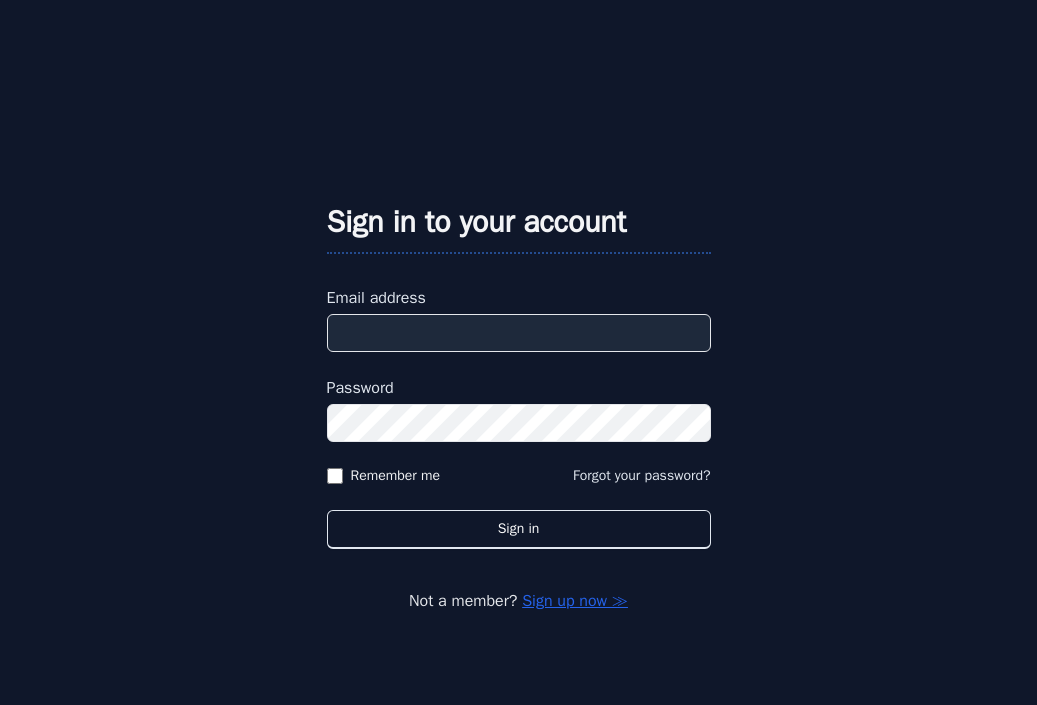 scroll, scrollTop: 0, scrollLeft: 0, axis: both 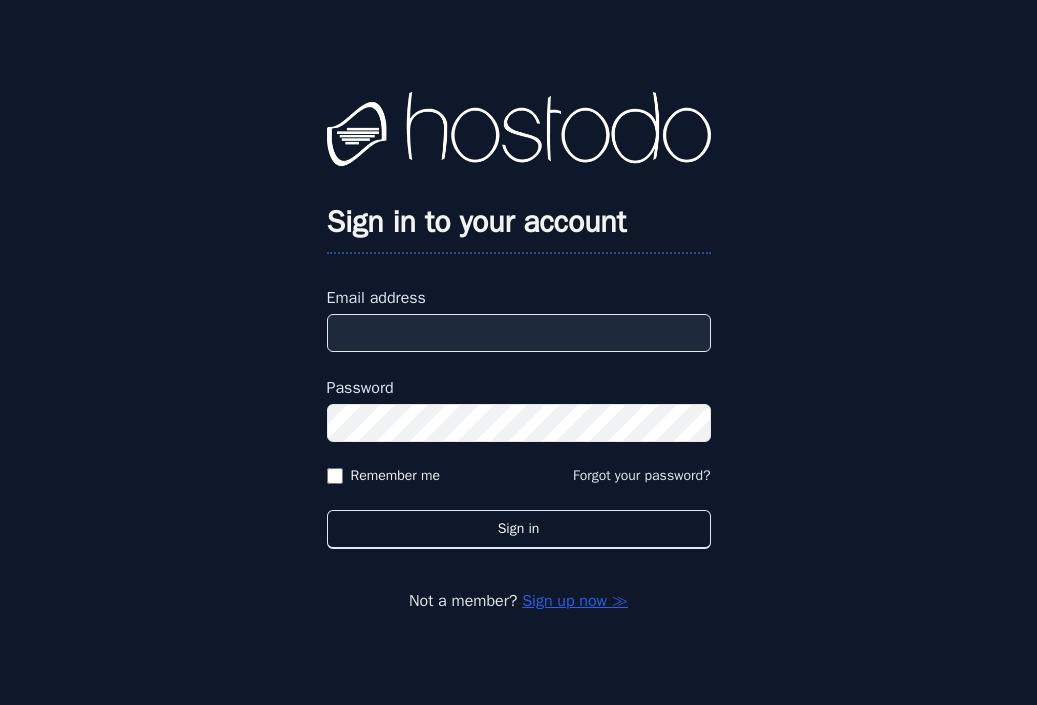 click on "Email address" at bounding box center [519, 333] 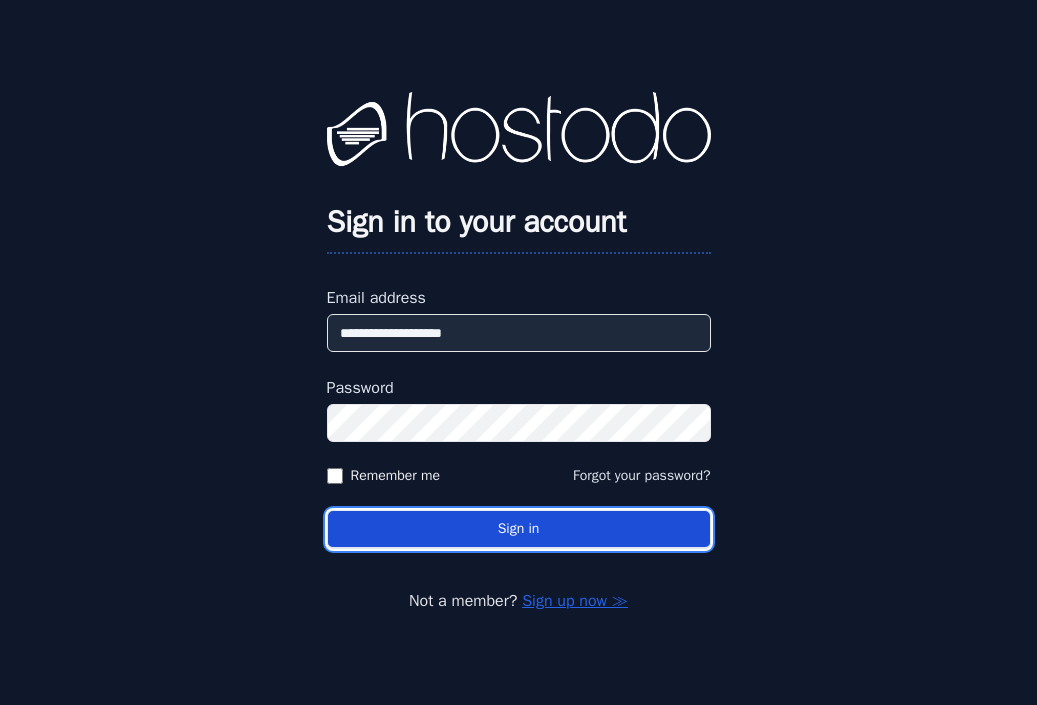 click on "Sign in" at bounding box center (519, 529) 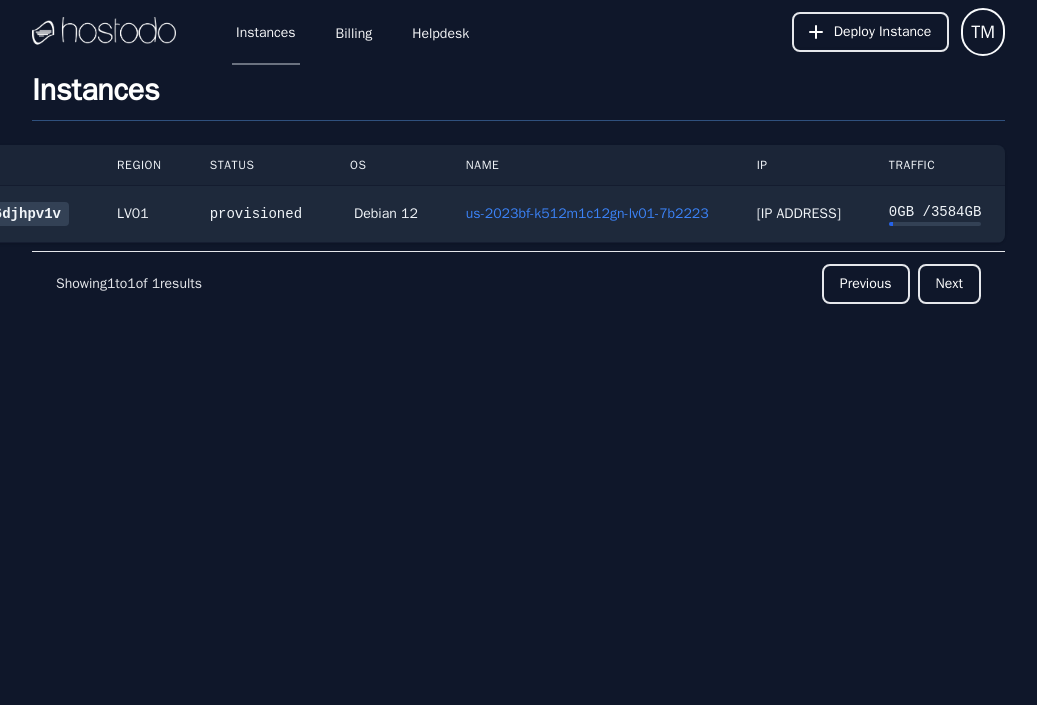 scroll, scrollTop: 0, scrollLeft: 0, axis: both 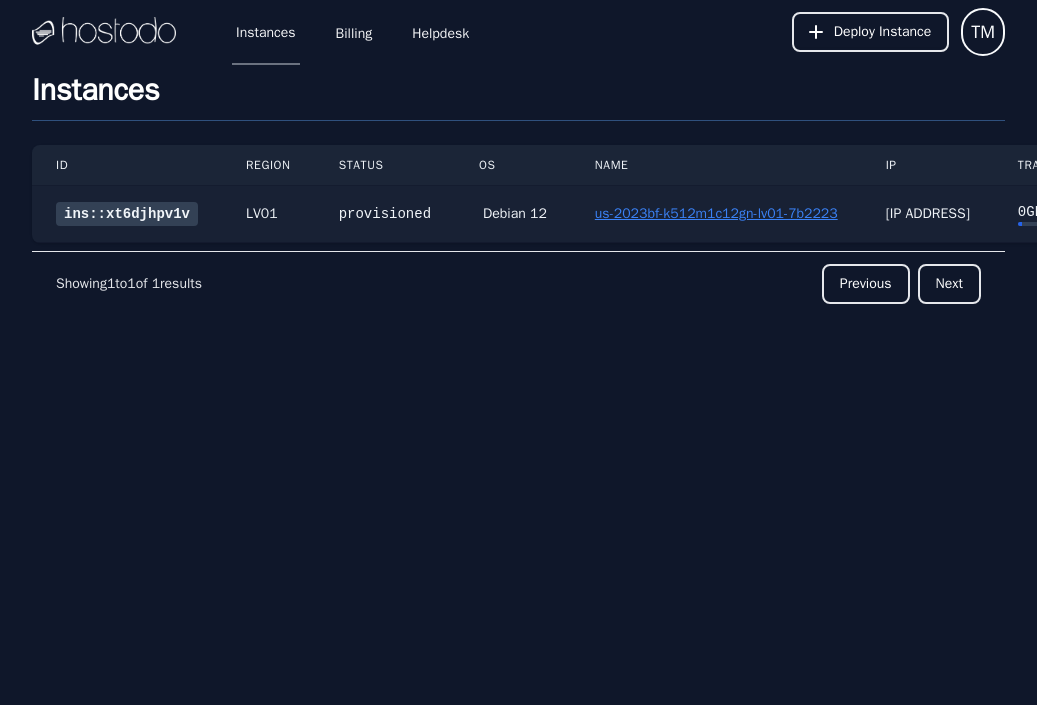 click on "us-2023bf-k512m1c12gn-lv01-7b2223" at bounding box center (716, 213) 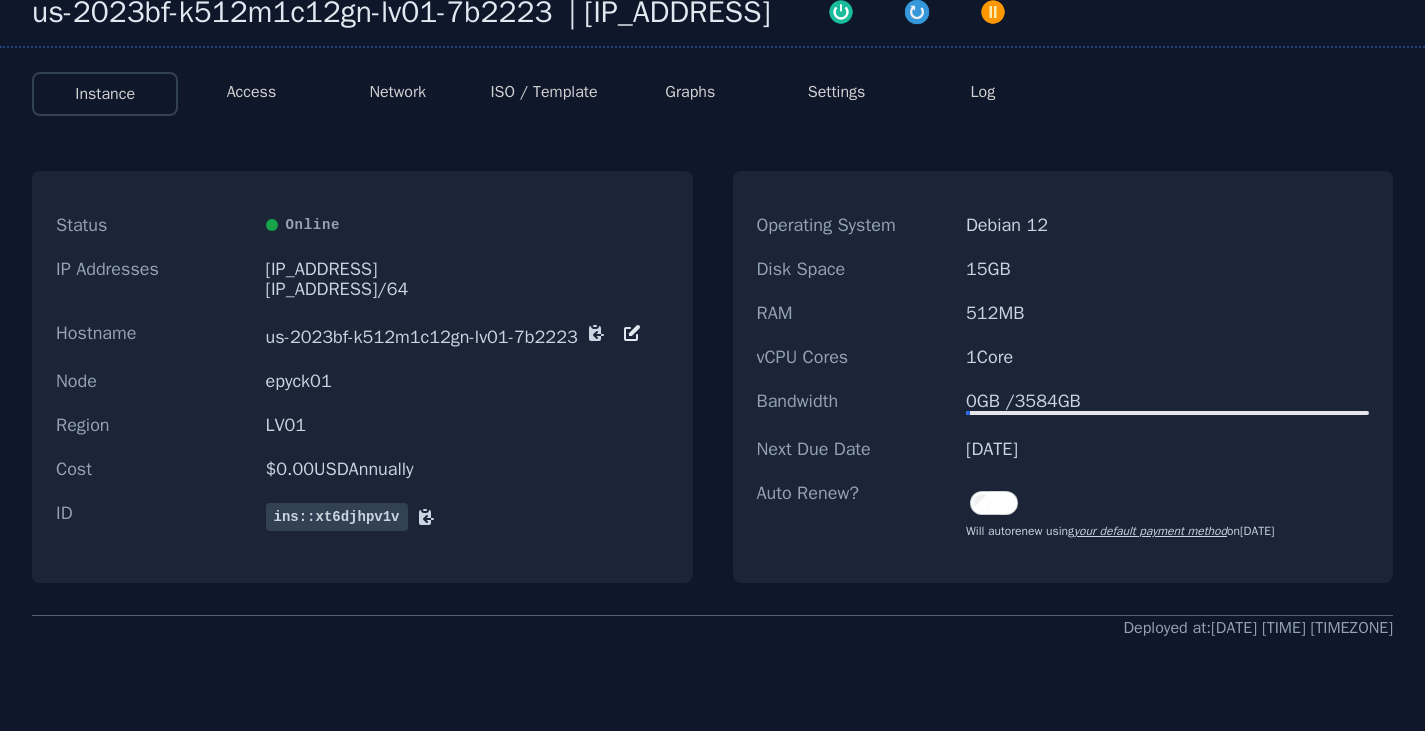 scroll, scrollTop: 0, scrollLeft: 0, axis: both 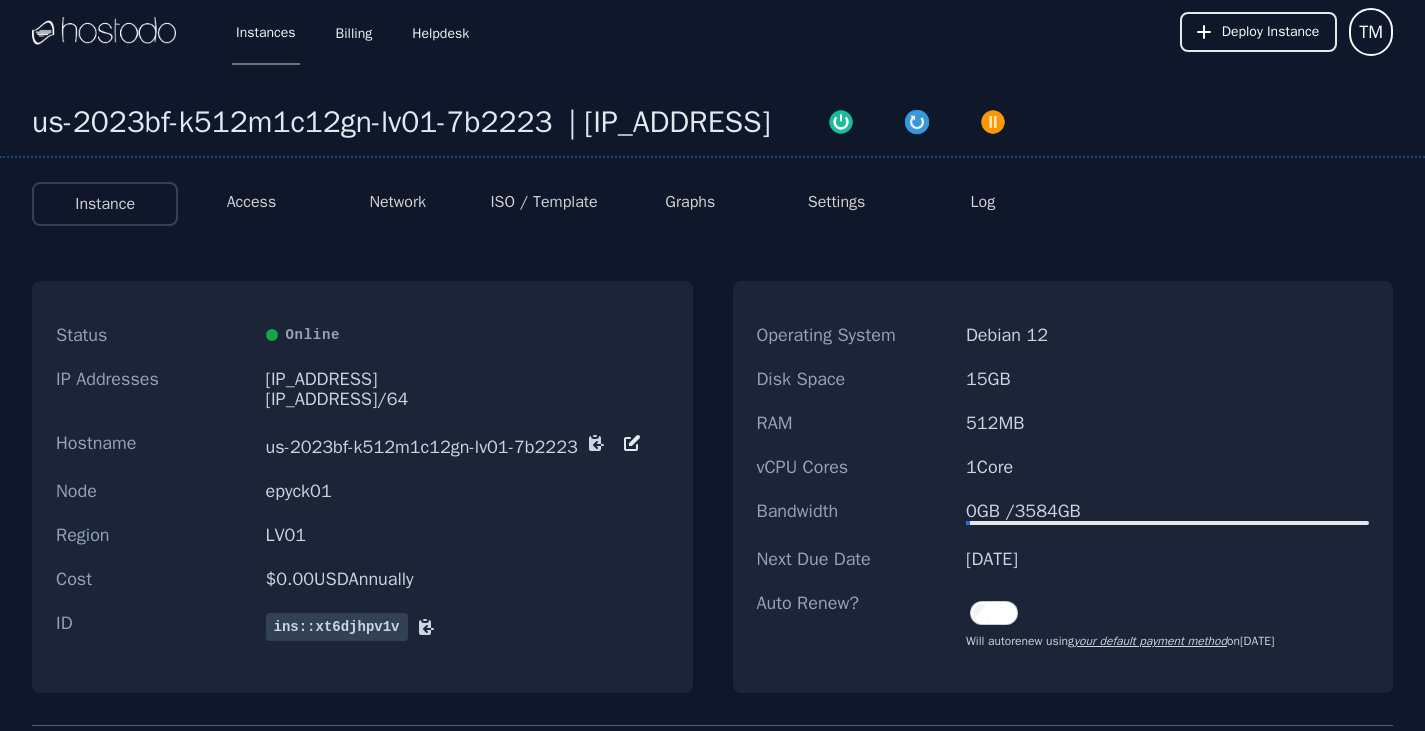 click on "Access" at bounding box center (252, 202) 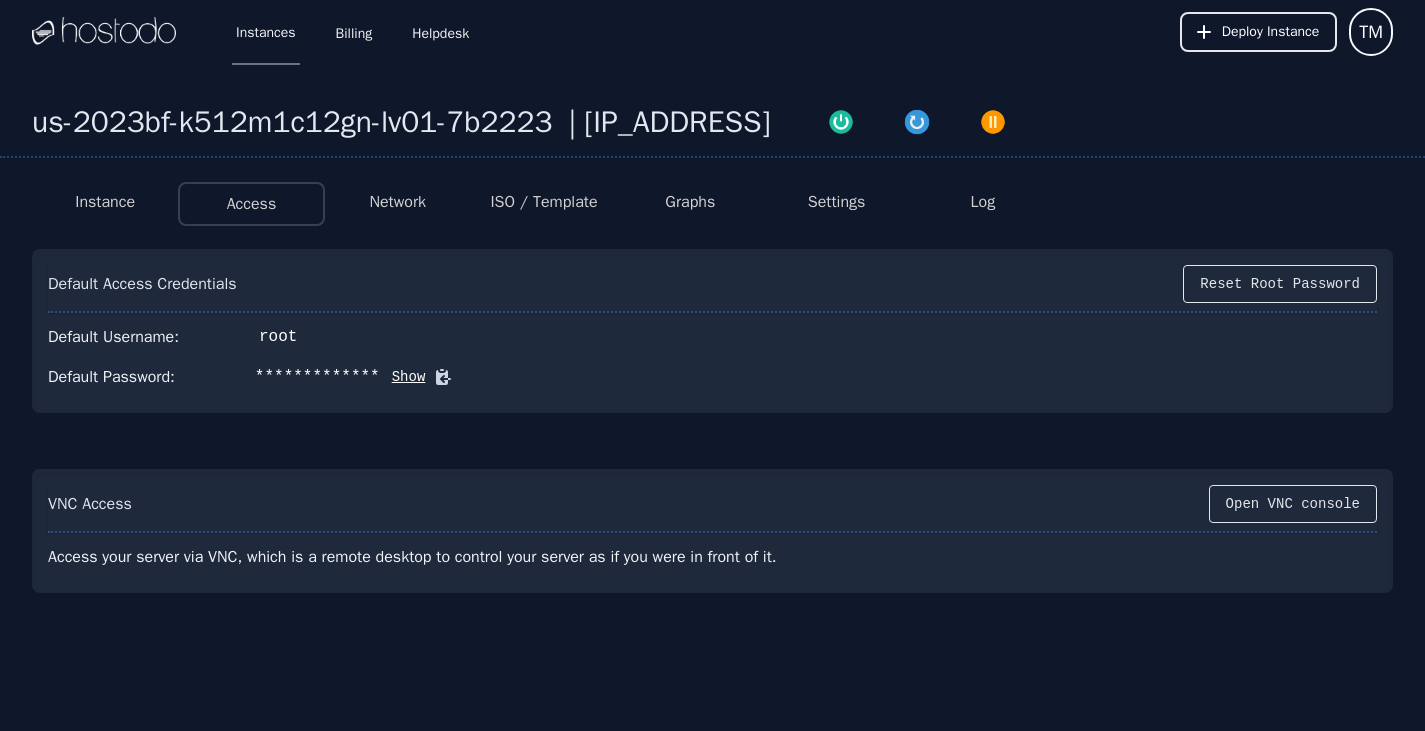 click on "ISO / Template" at bounding box center [543, 202] 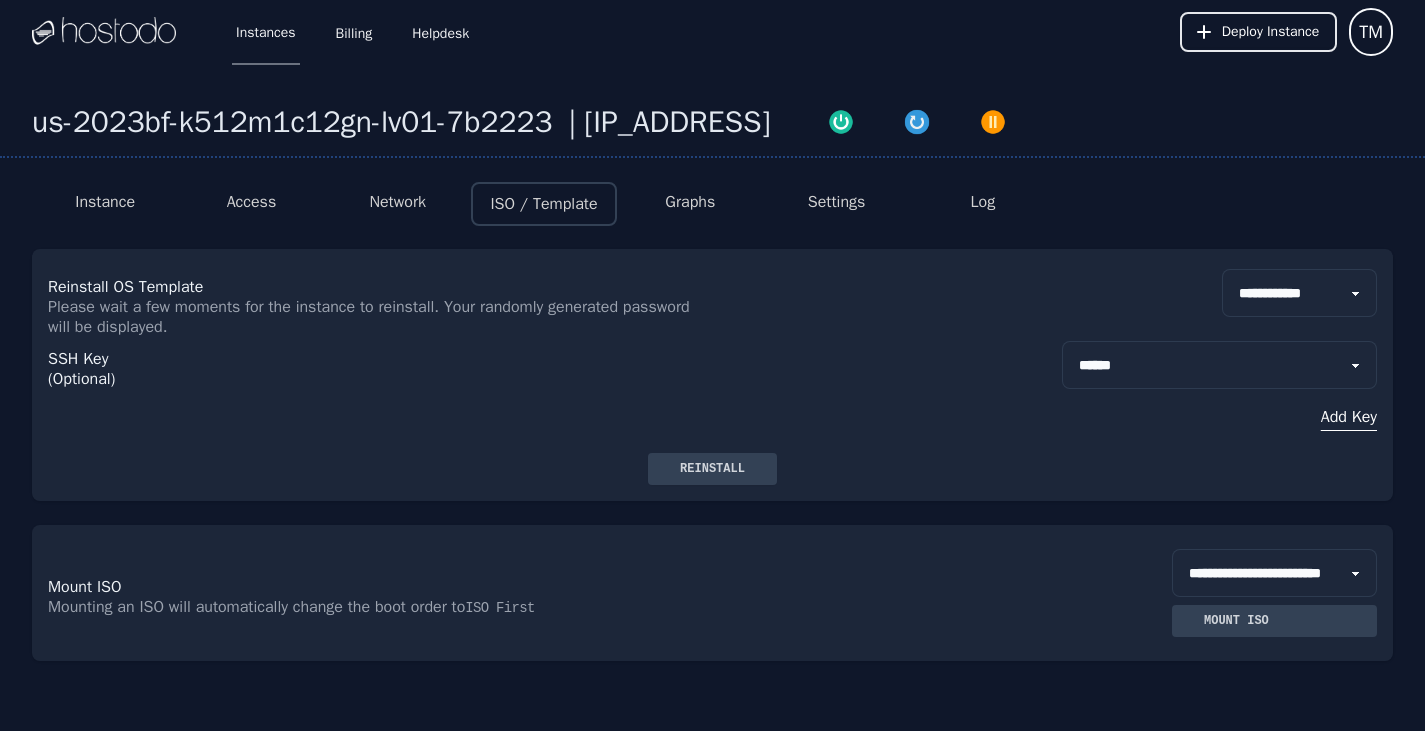 click on "Instance" at bounding box center (105, 202) 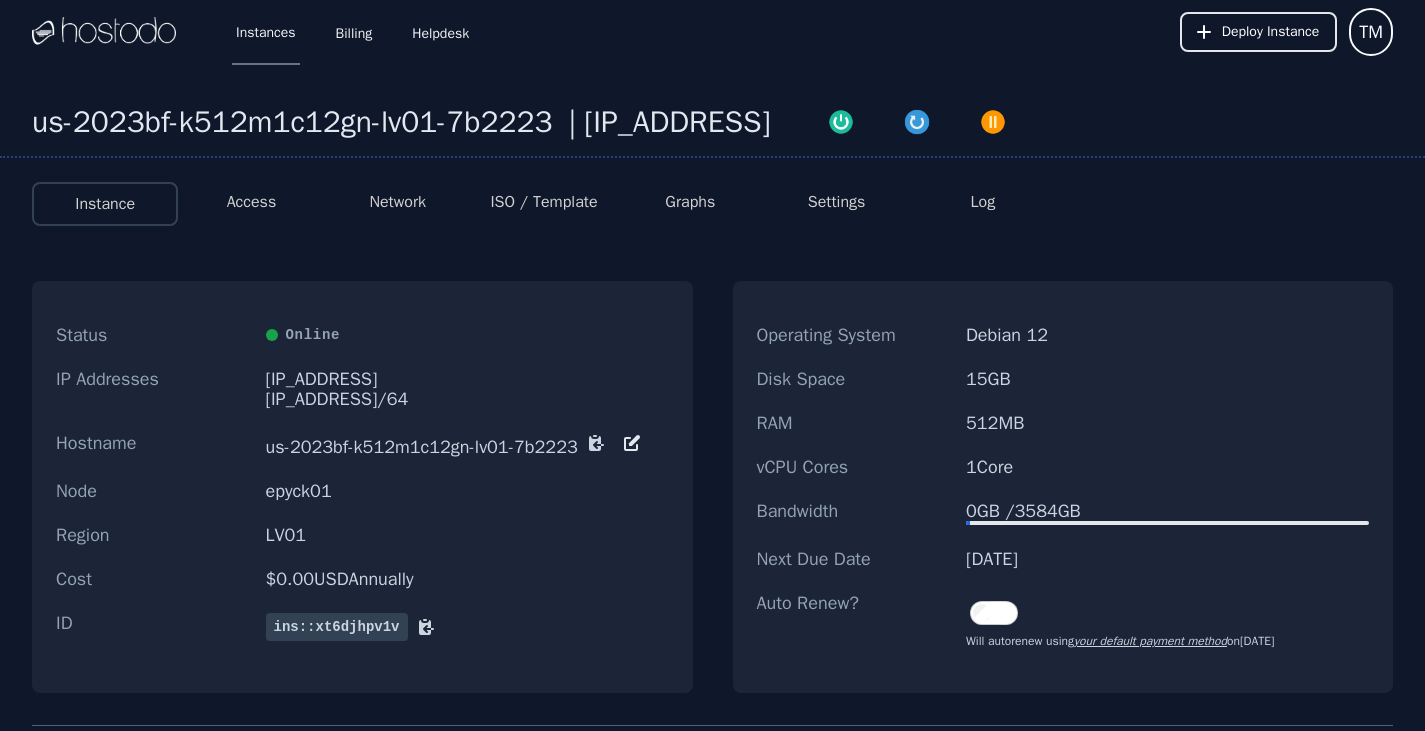 click on "ISO / Template" at bounding box center (543, 202) 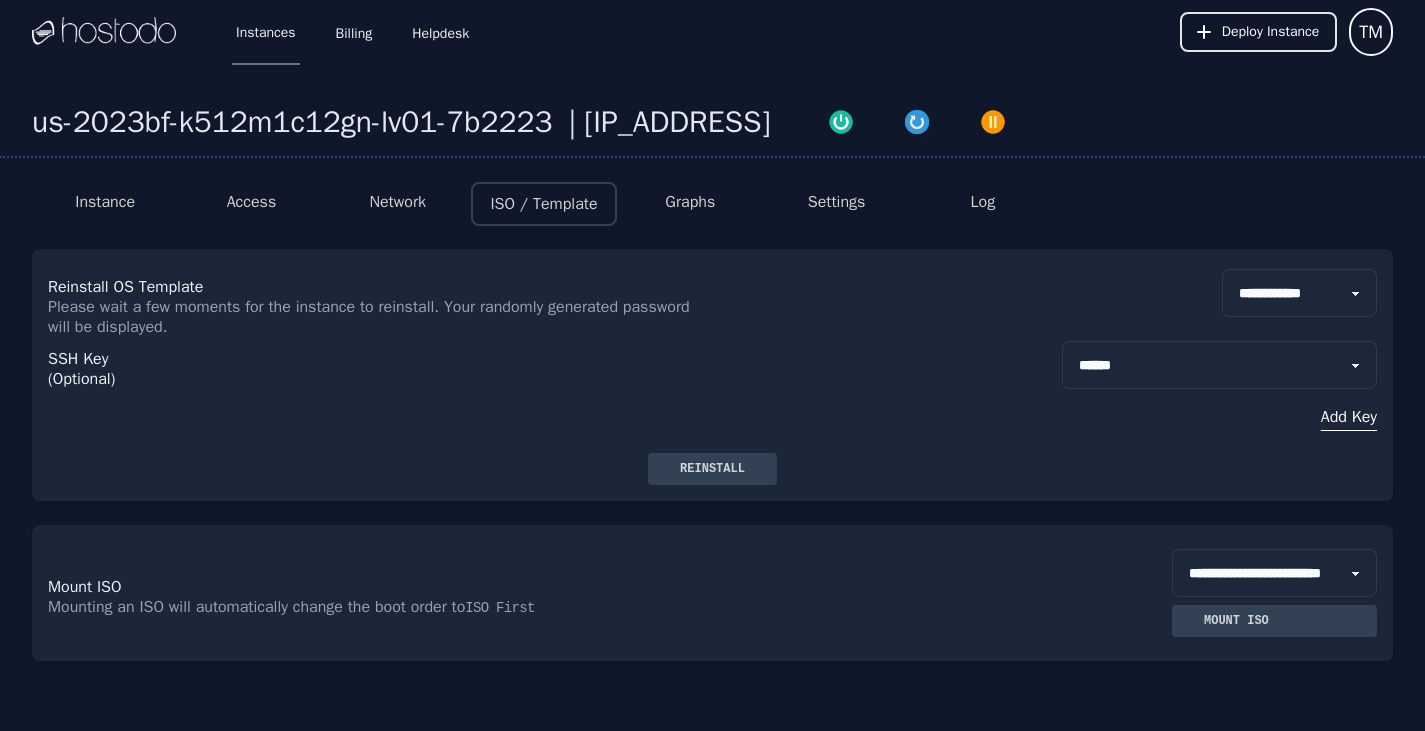 click on "Network" at bounding box center (397, 202) 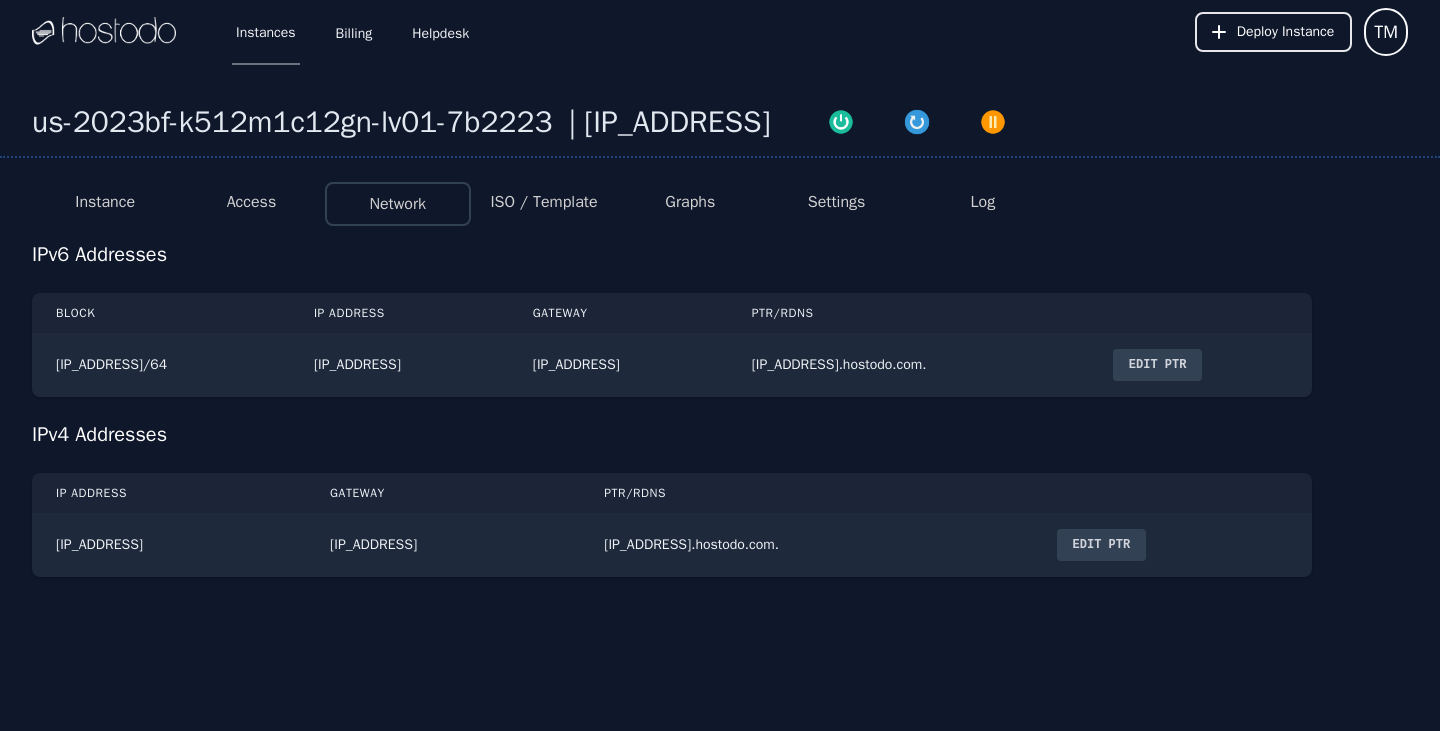 click on "ISO / Template" at bounding box center (543, 202) 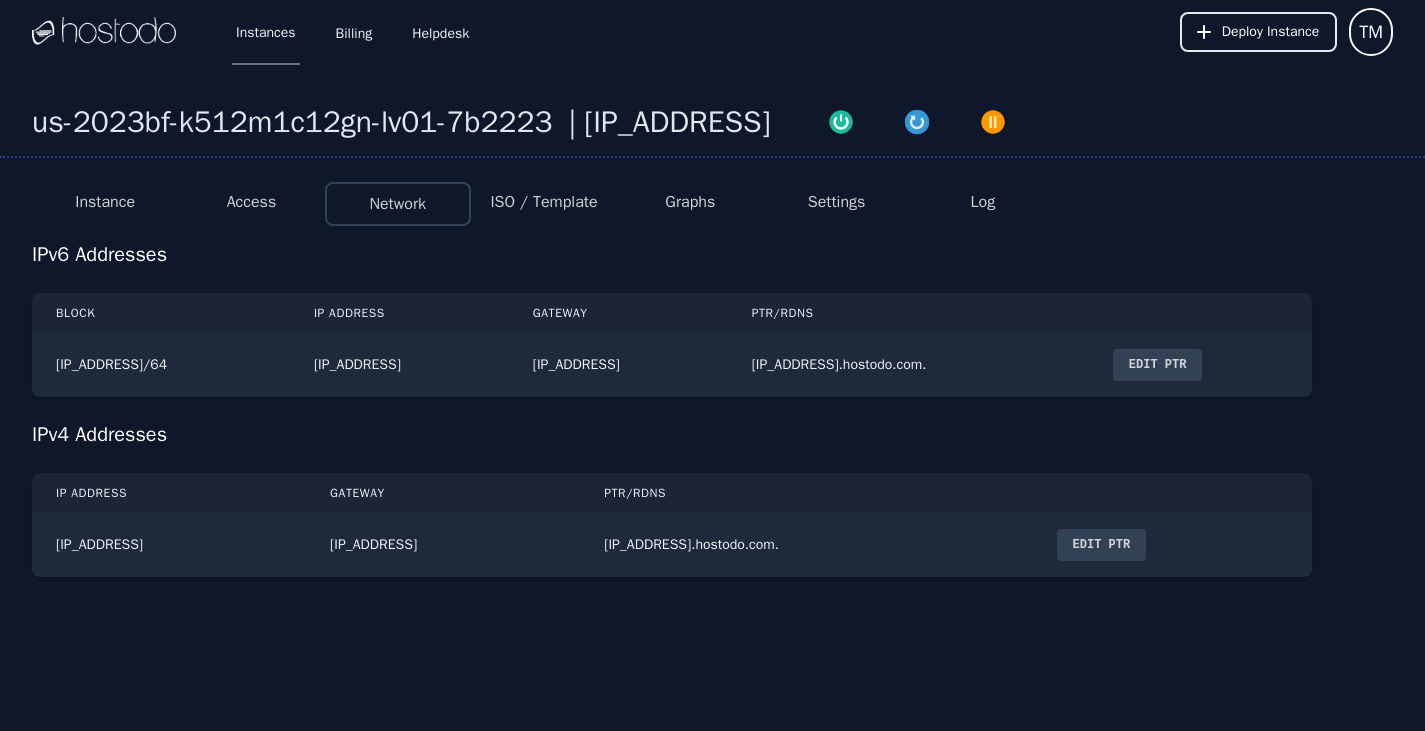 select on "**" 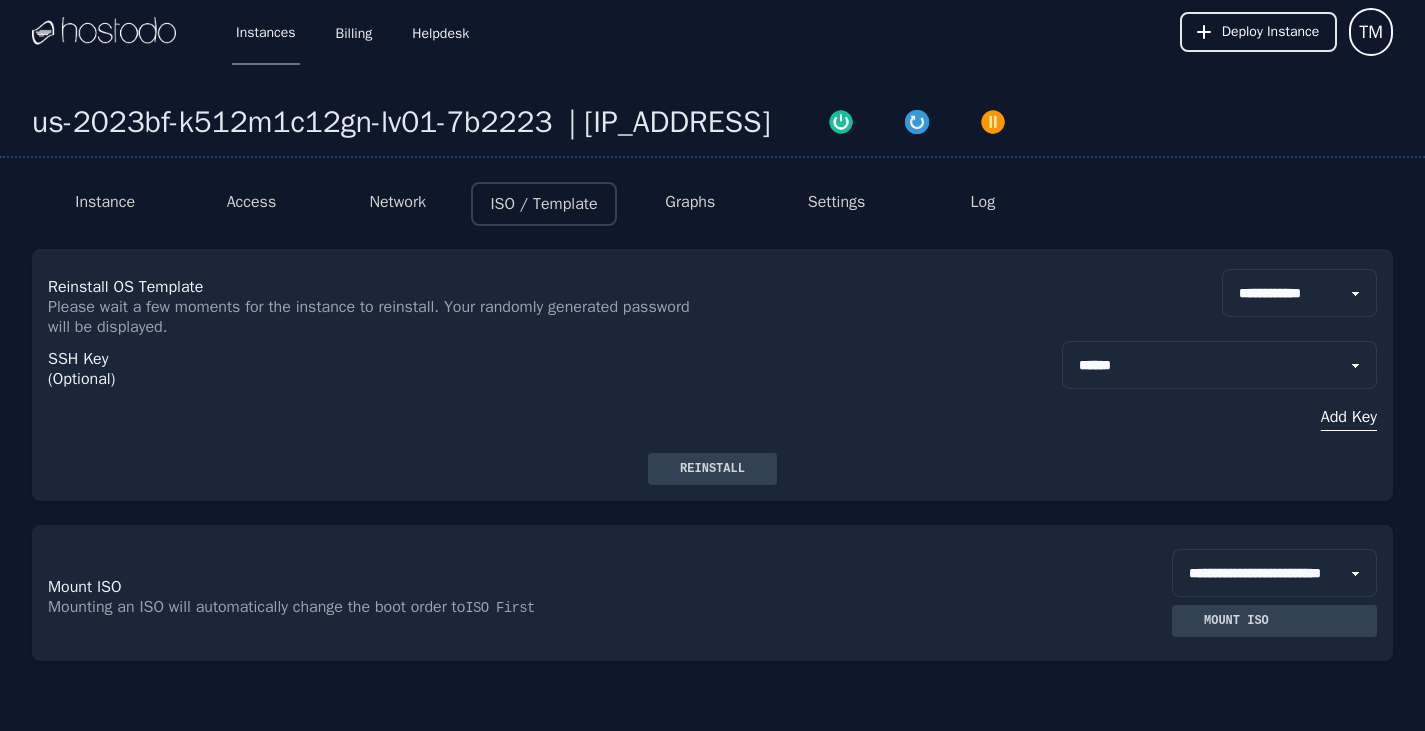 click on "Network" at bounding box center (398, 204) 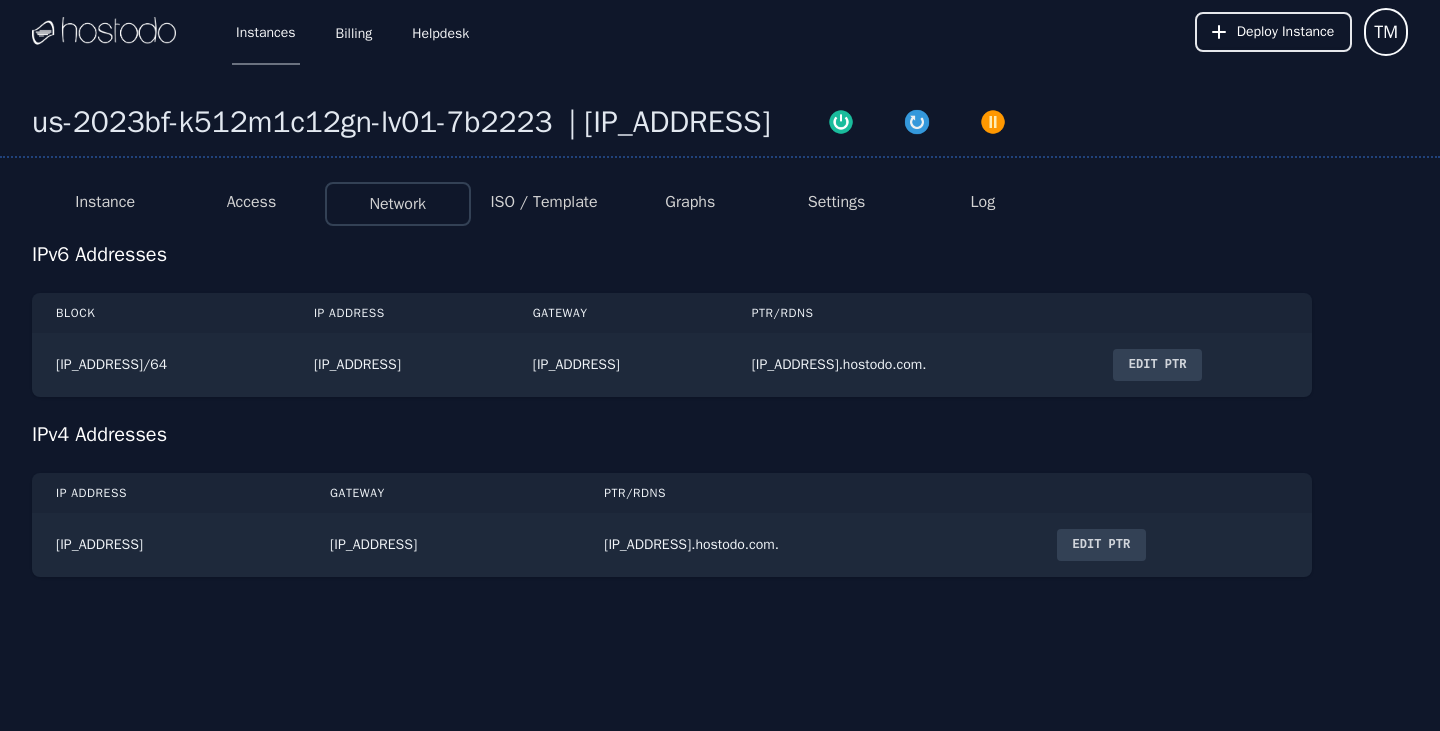 click on "ISO / Template" at bounding box center [543, 202] 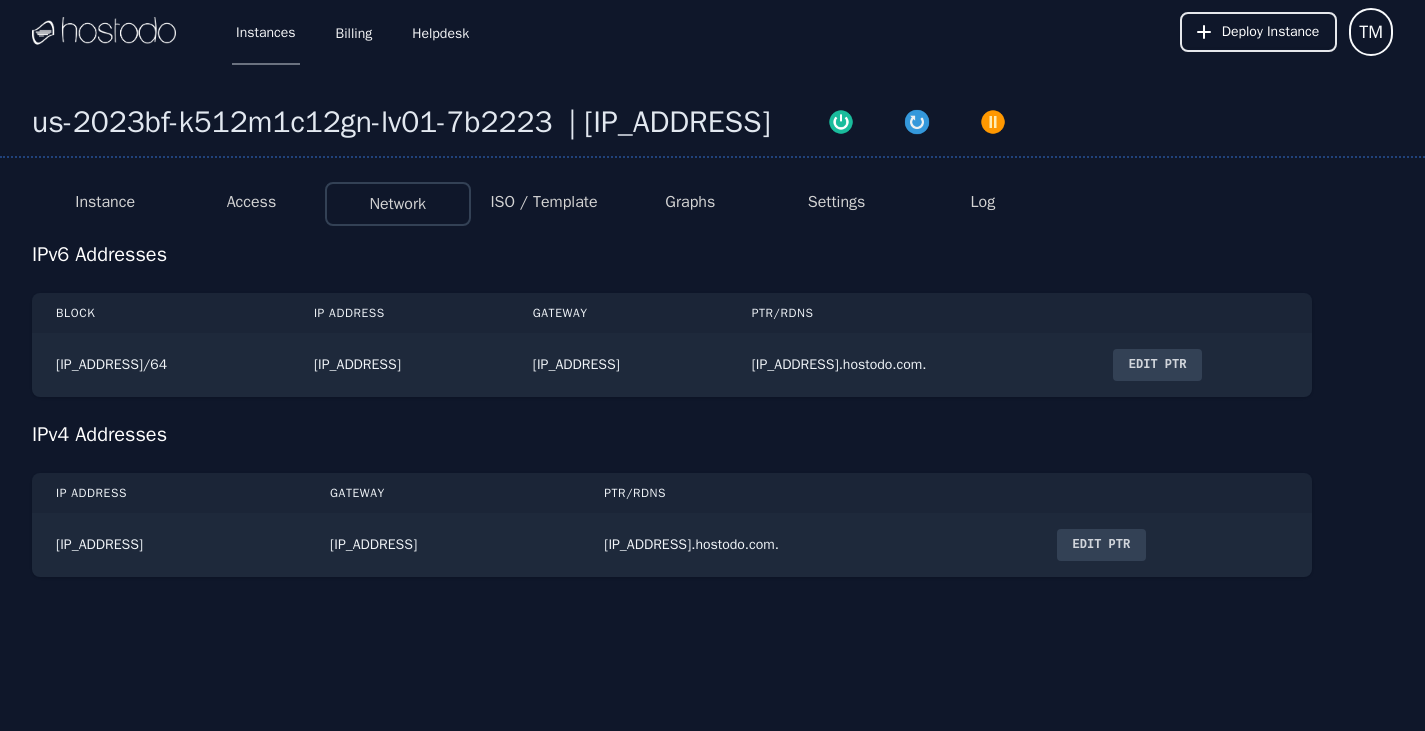 select on "**" 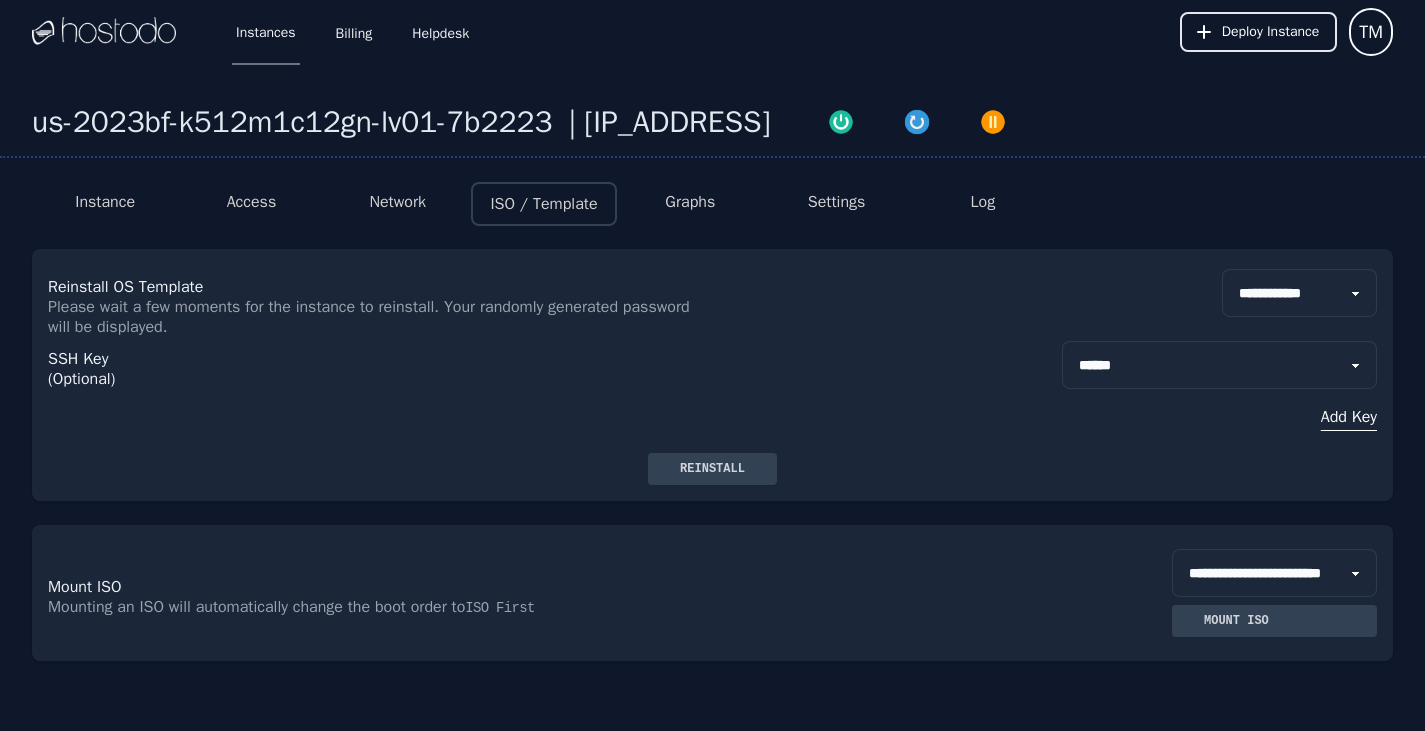 click on "Reinstall" at bounding box center (712, 469) 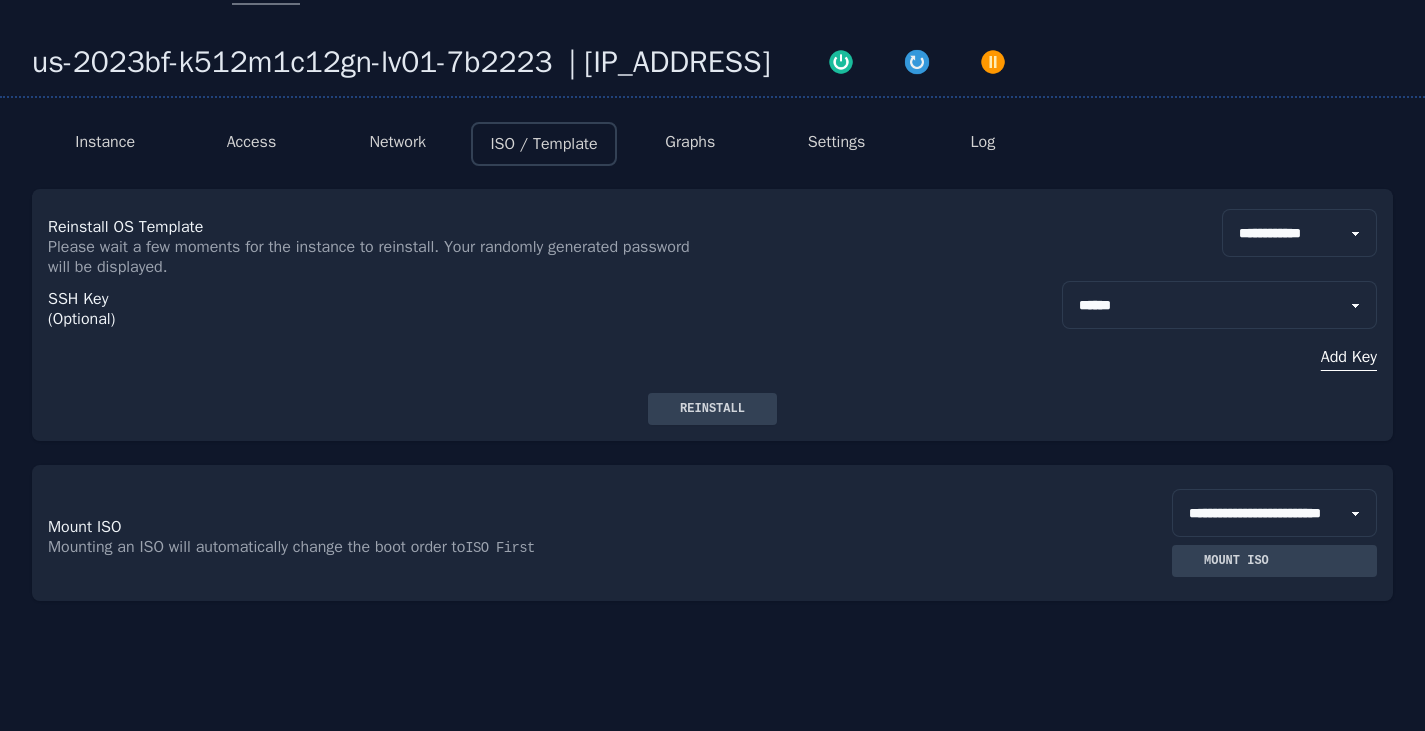 scroll, scrollTop: 0, scrollLeft: 0, axis: both 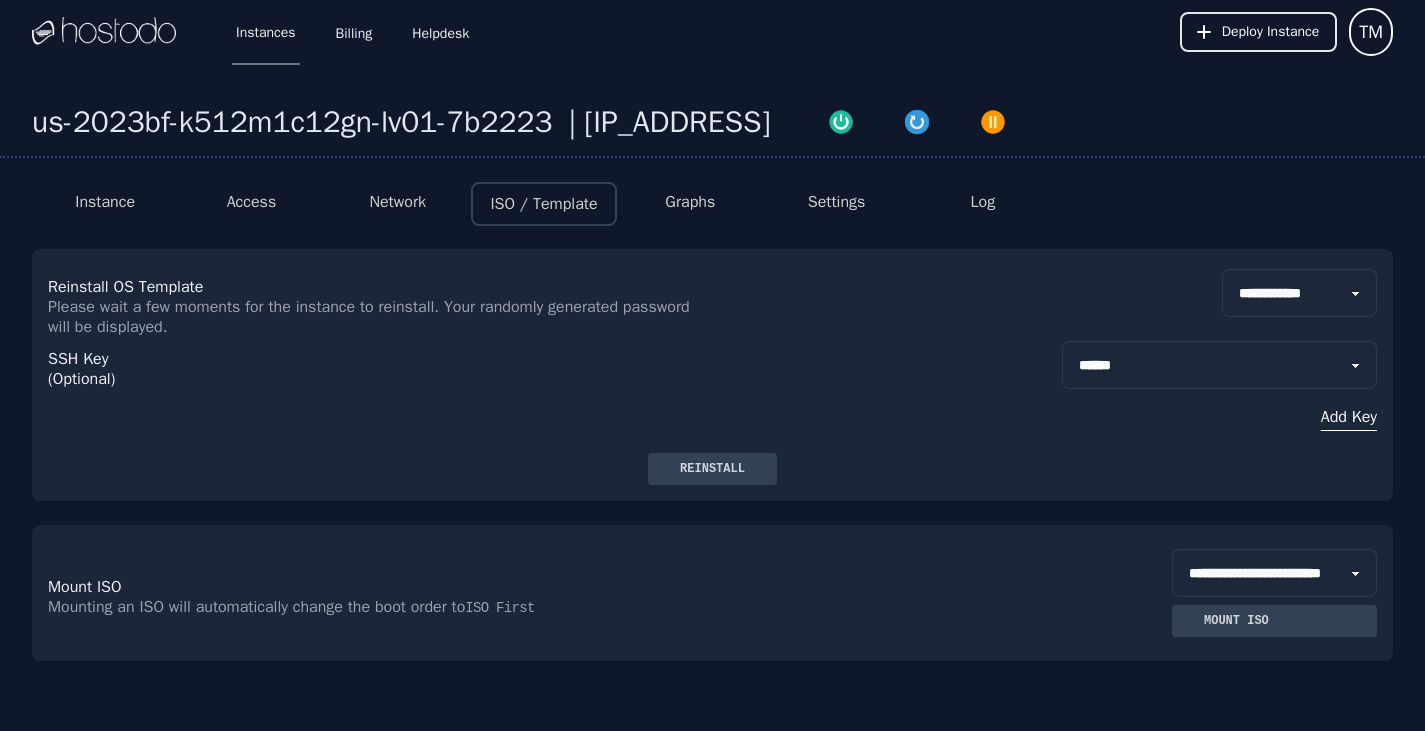 click on "Instance" at bounding box center (105, 202) 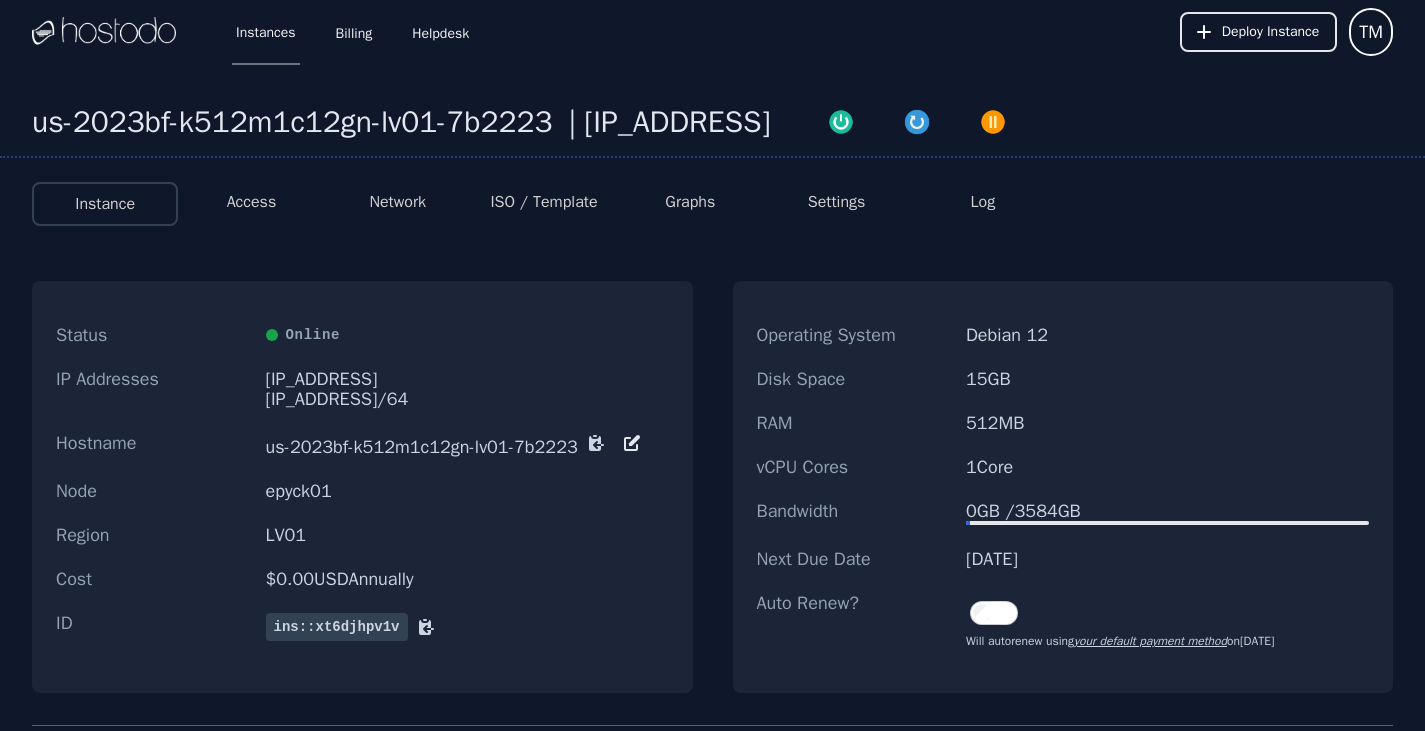click on "ISO / Template" at bounding box center [543, 202] 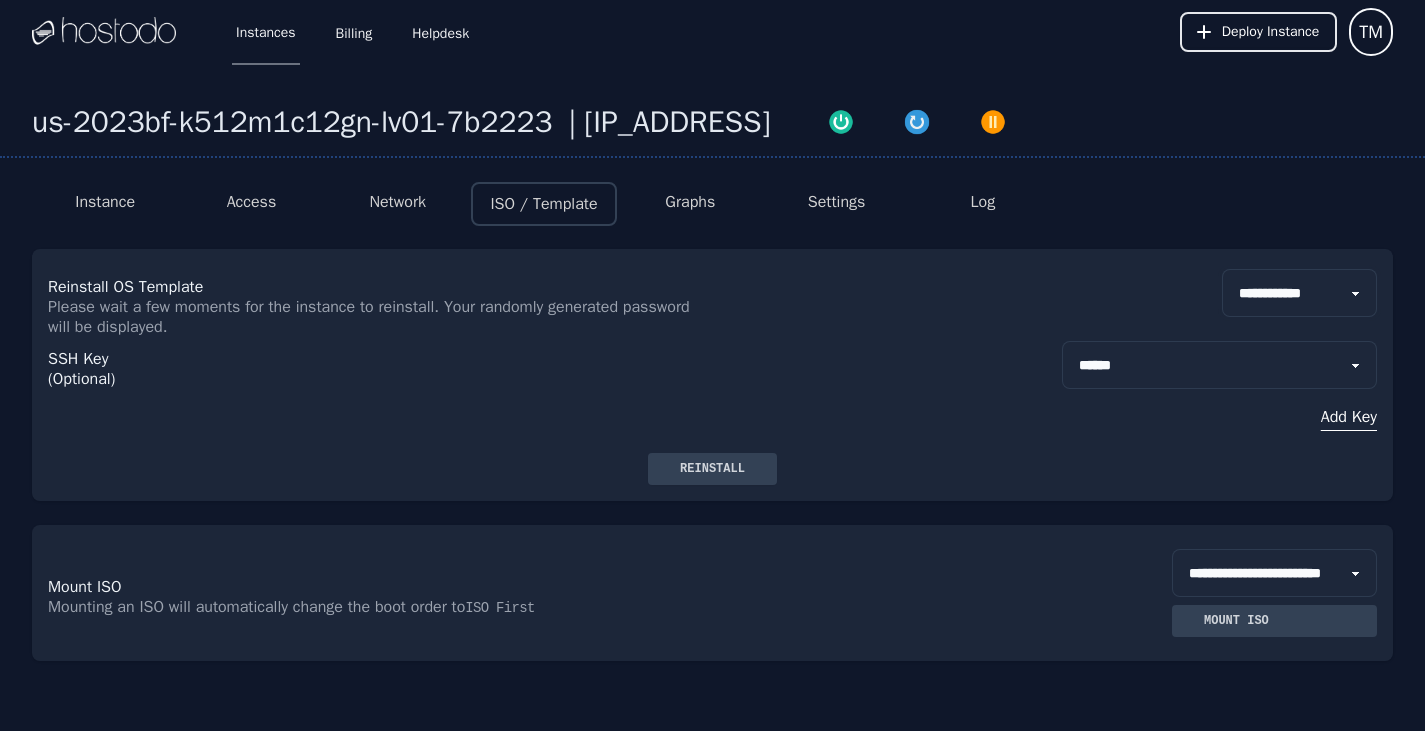 click on "**********" at bounding box center (1299, 293) 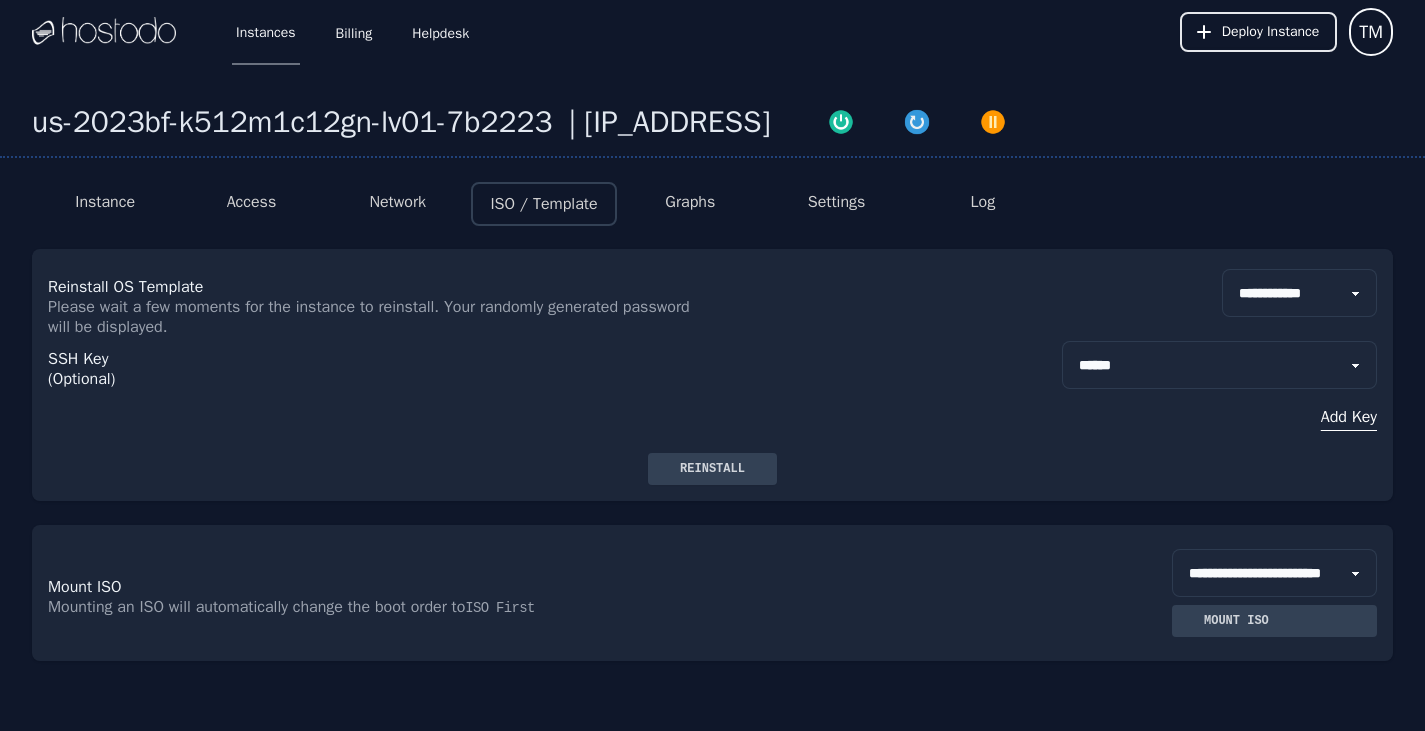 click on "Reinstall" at bounding box center (712, 469) 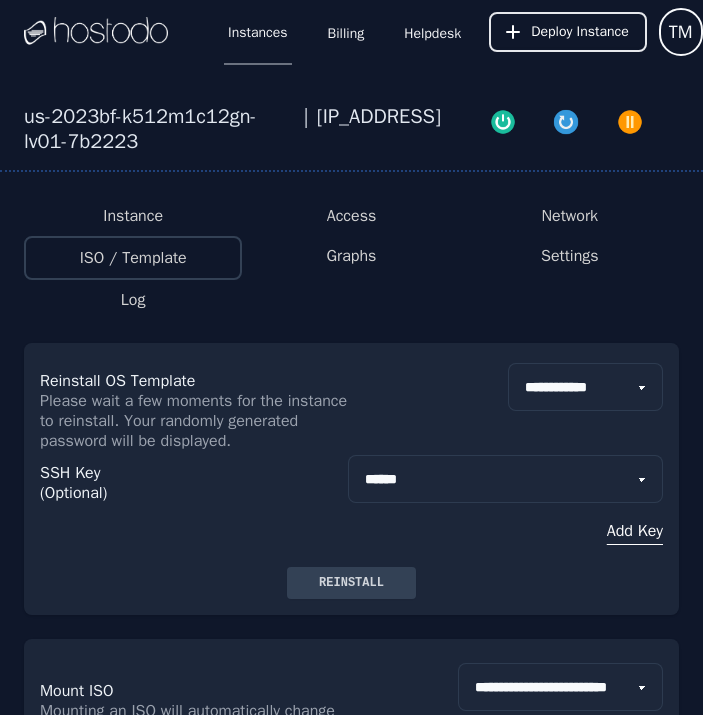 click on "[IP ADDRESS]" at bounding box center (379, 129) 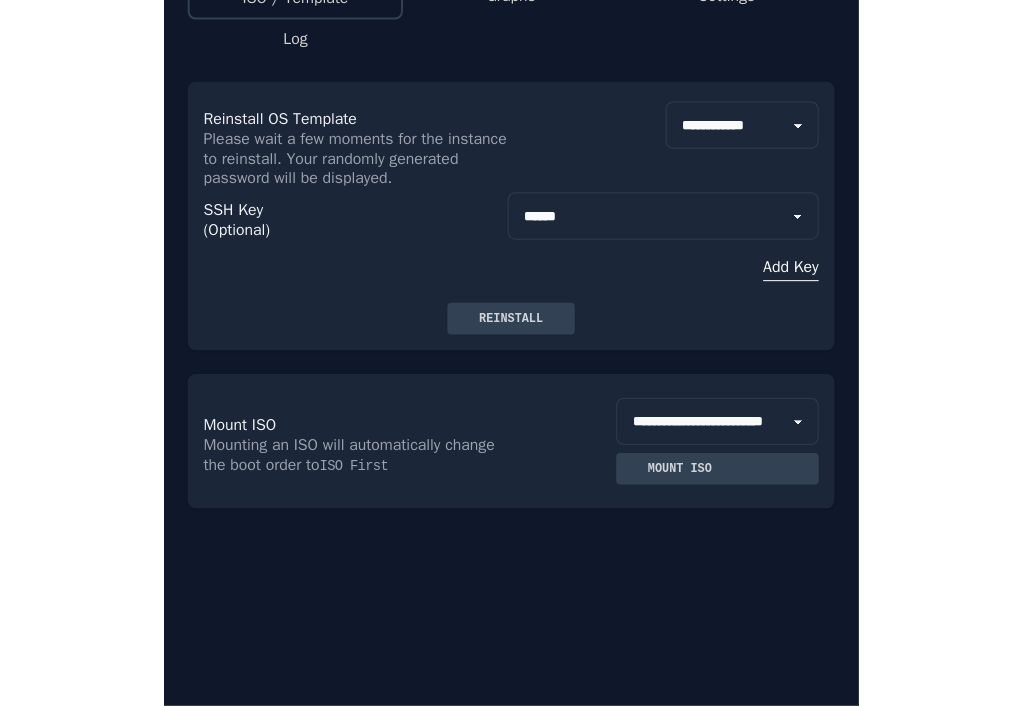 scroll, scrollTop: 0, scrollLeft: 0, axis: both 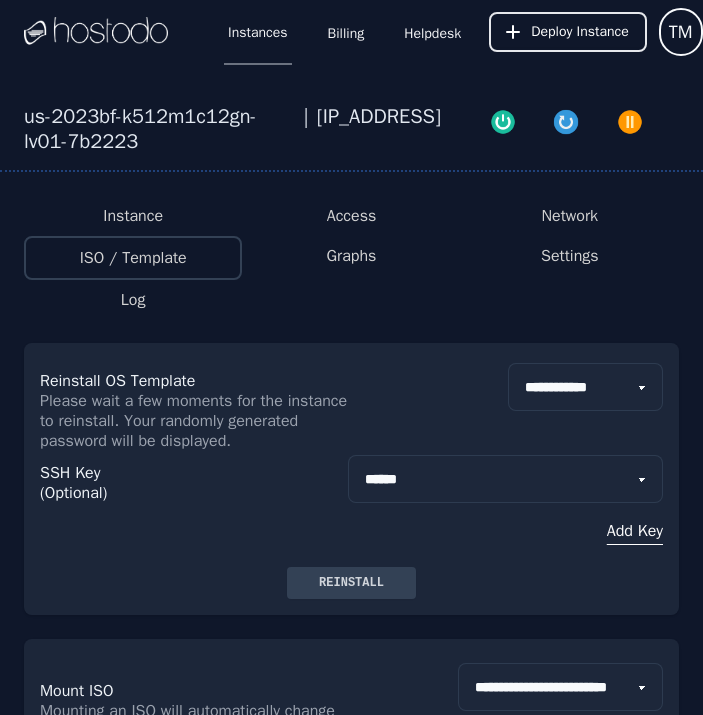 click on "**********" at bounding box center [351, 477] 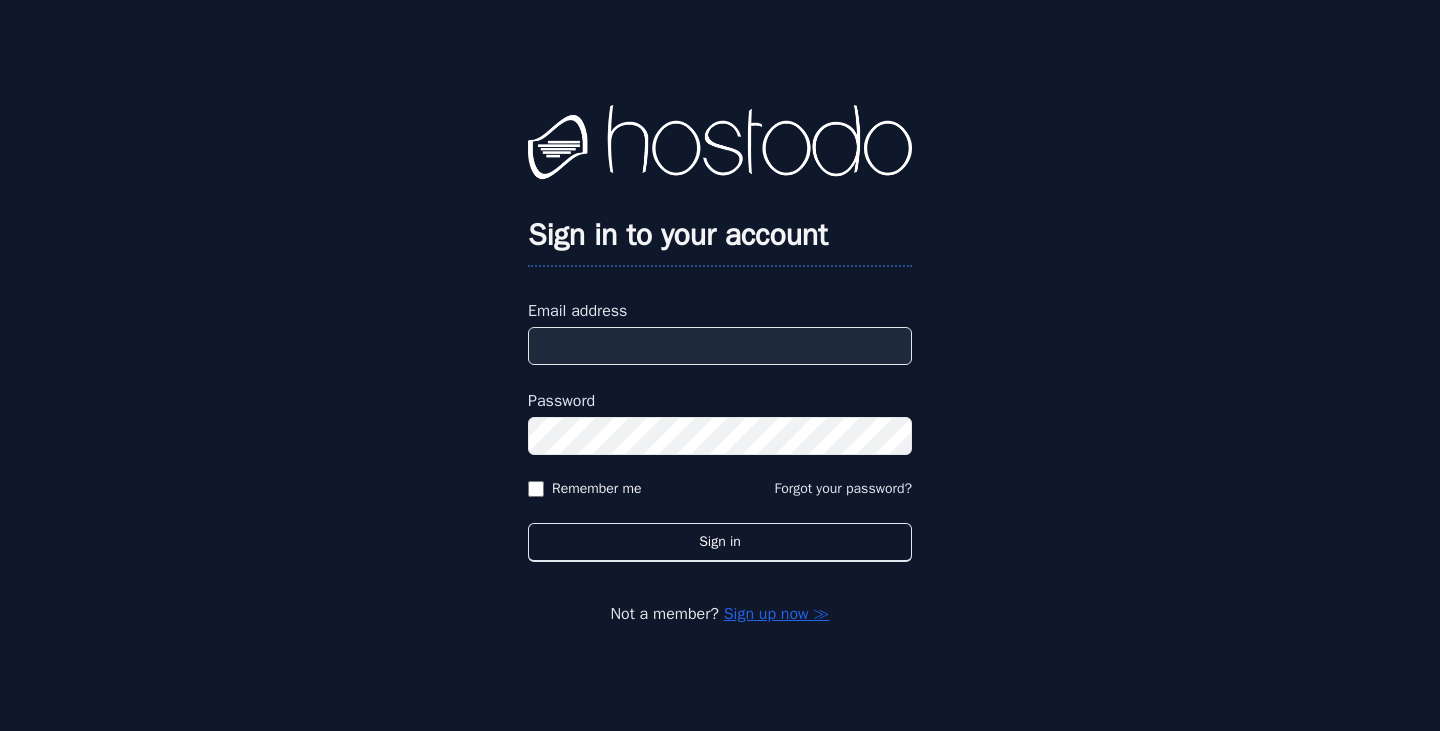 scroll, scrollTop: 0, scrollLeft: 0, axis: both 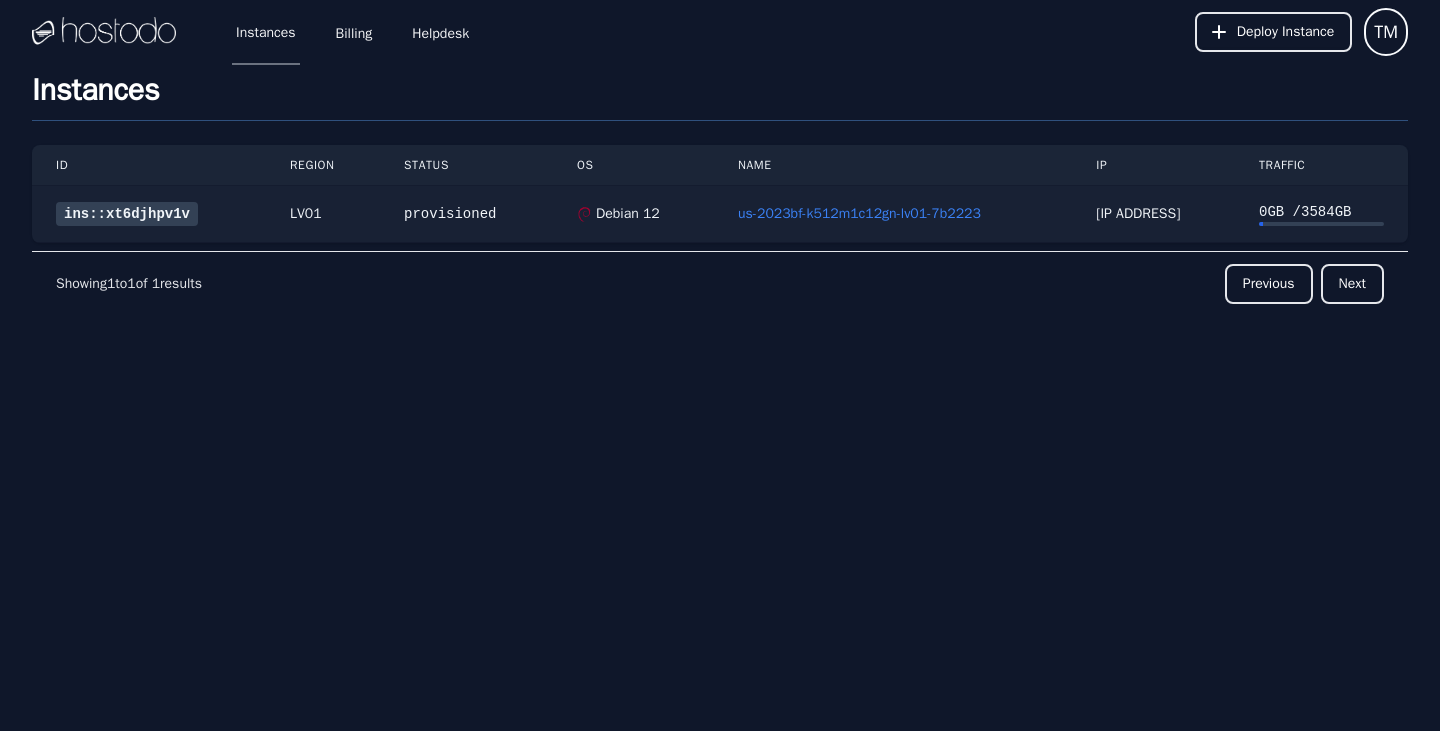 click on "us-2023bf-k512m1c12gn-lv01-7b2223" at bounding box center [893, 214] 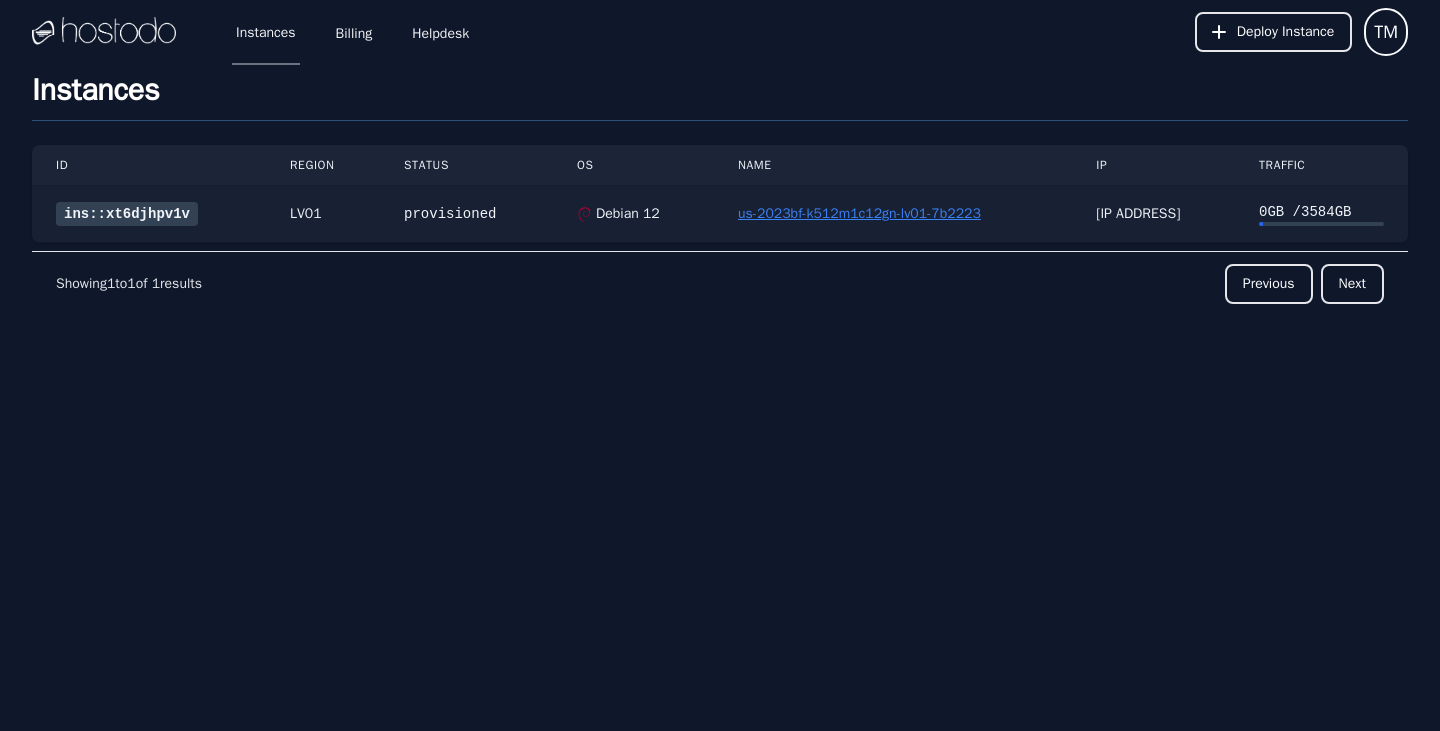 click on "us-2023bf-k512m1c12gn-lv01-7b2223" at bounding box center [859, 213] 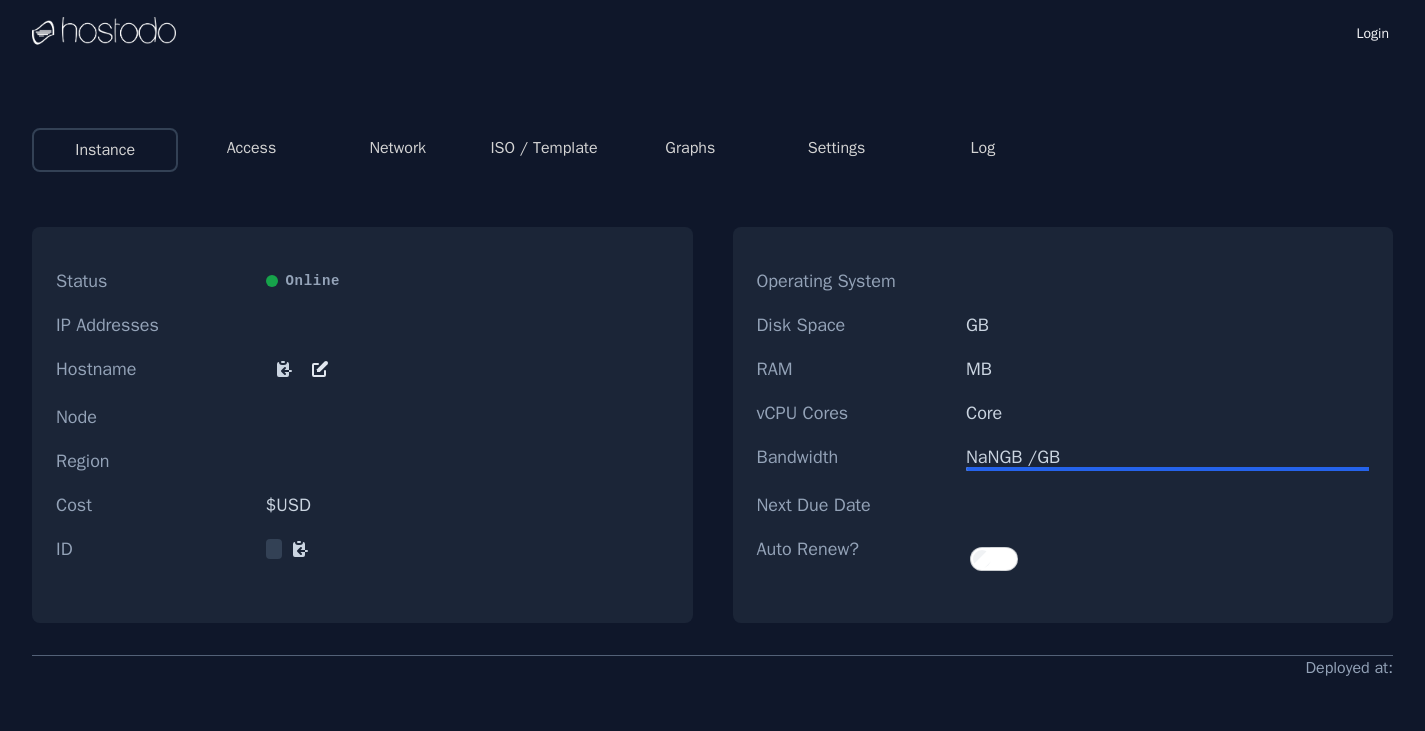 scroll, scrollTop: 0, scrollLeft: 0, axis: both 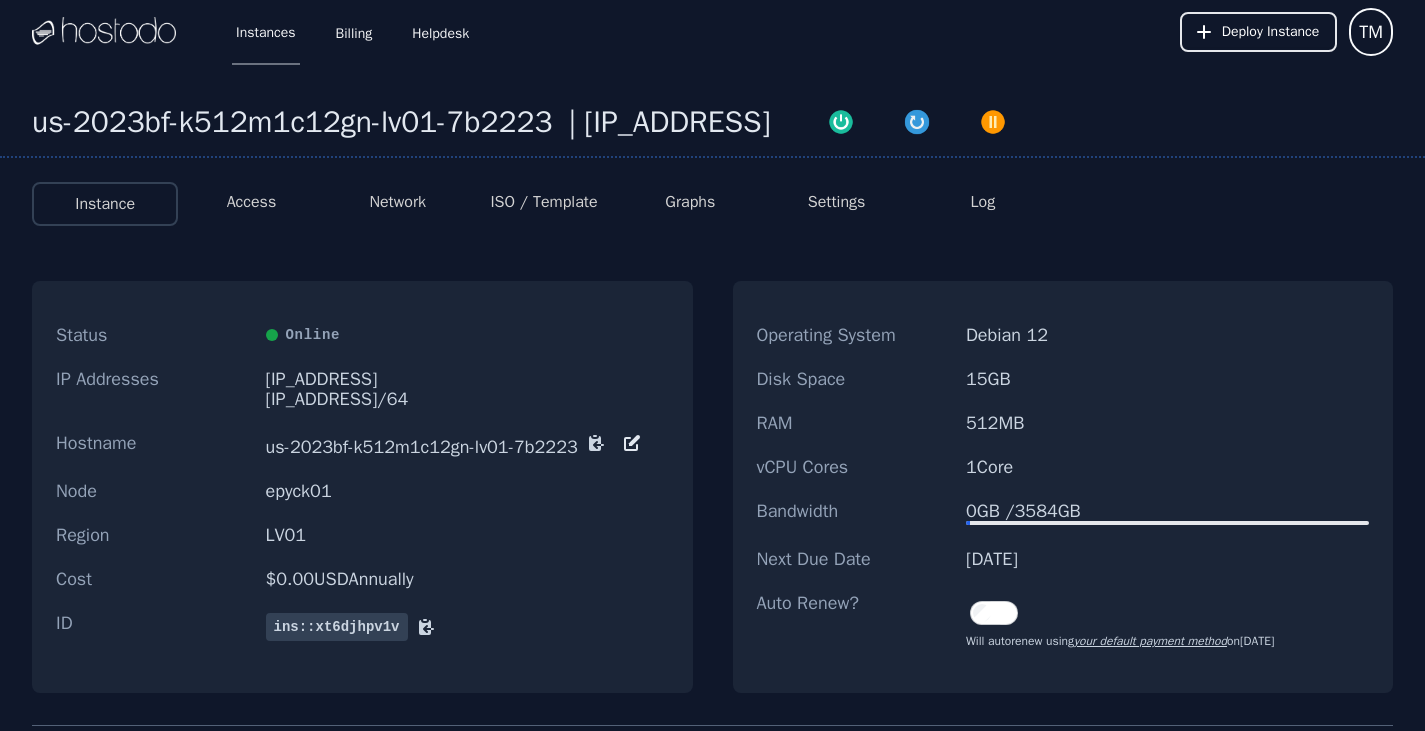 click on "ISO / Template" at bounding box center [543, 202] 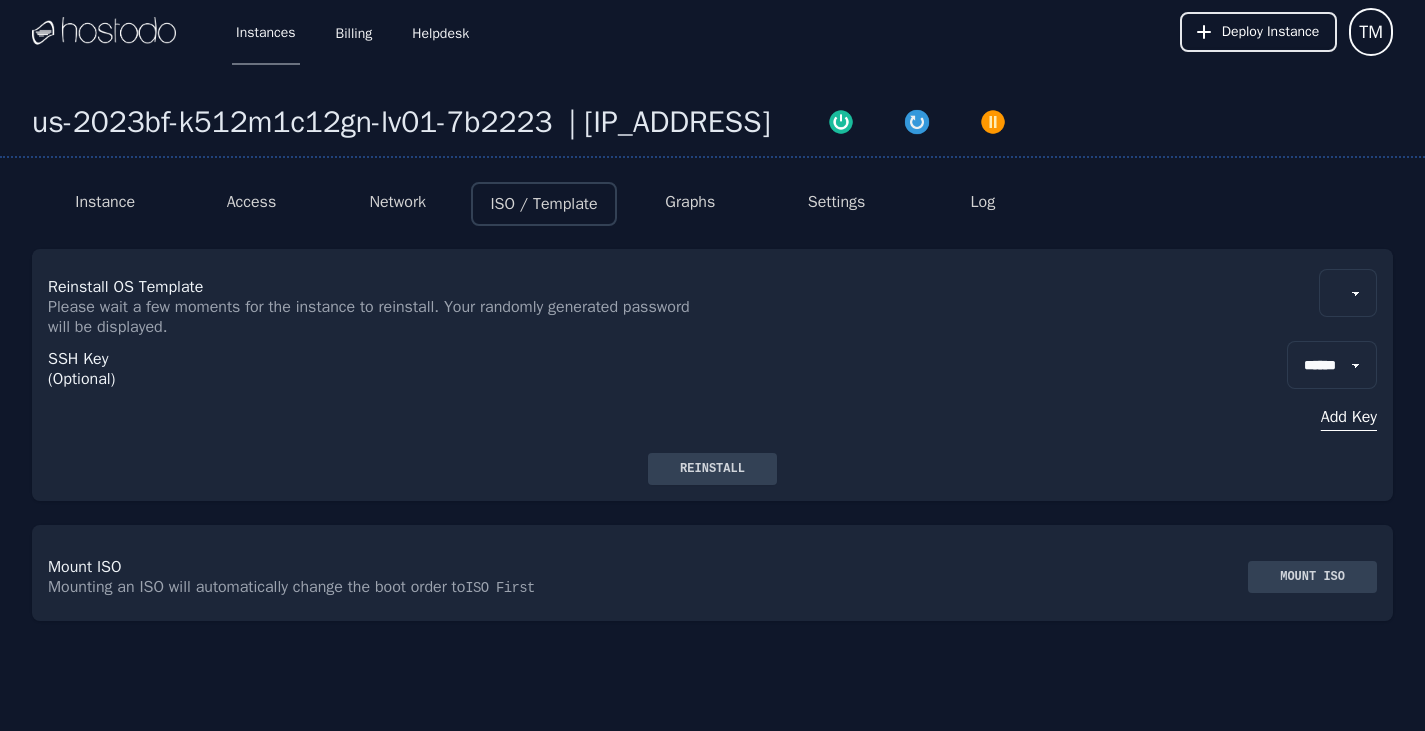 click on "Instance" at bounding box center [105, 202] 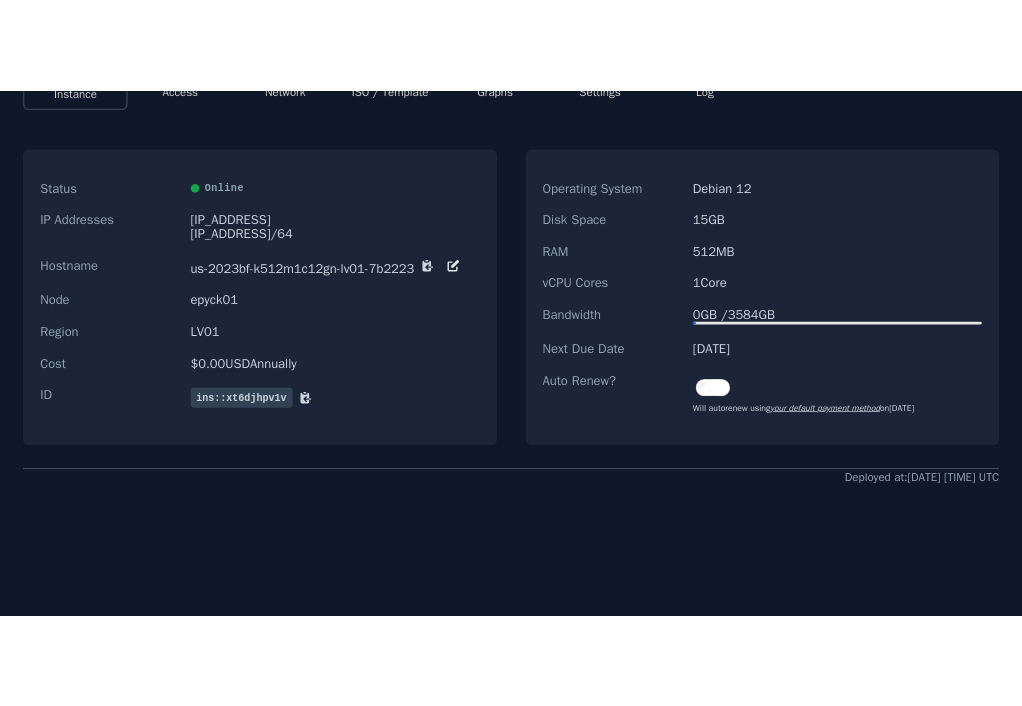 scroll, scrollTop: 0, scrollLeft: 0, axis: both 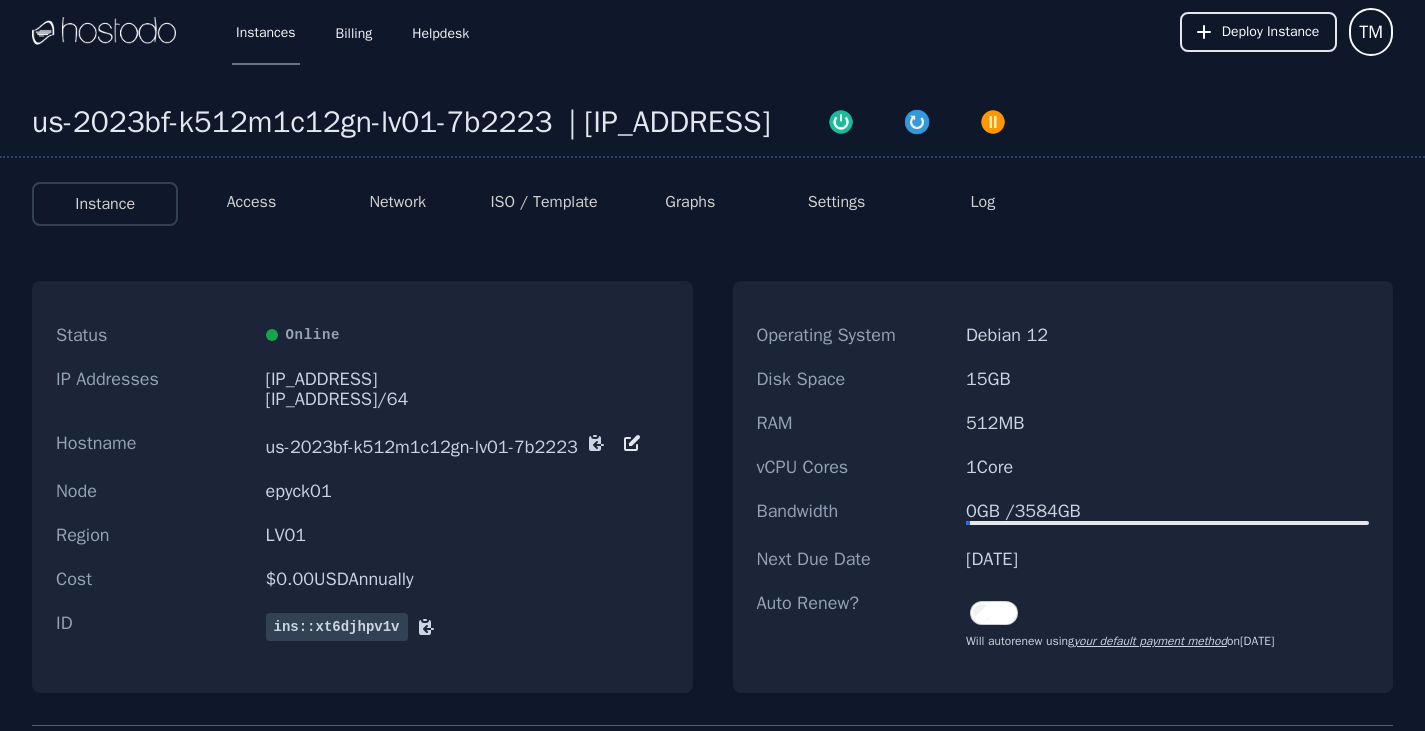 click on "ISO / Template" at bounding box center [543, 202] 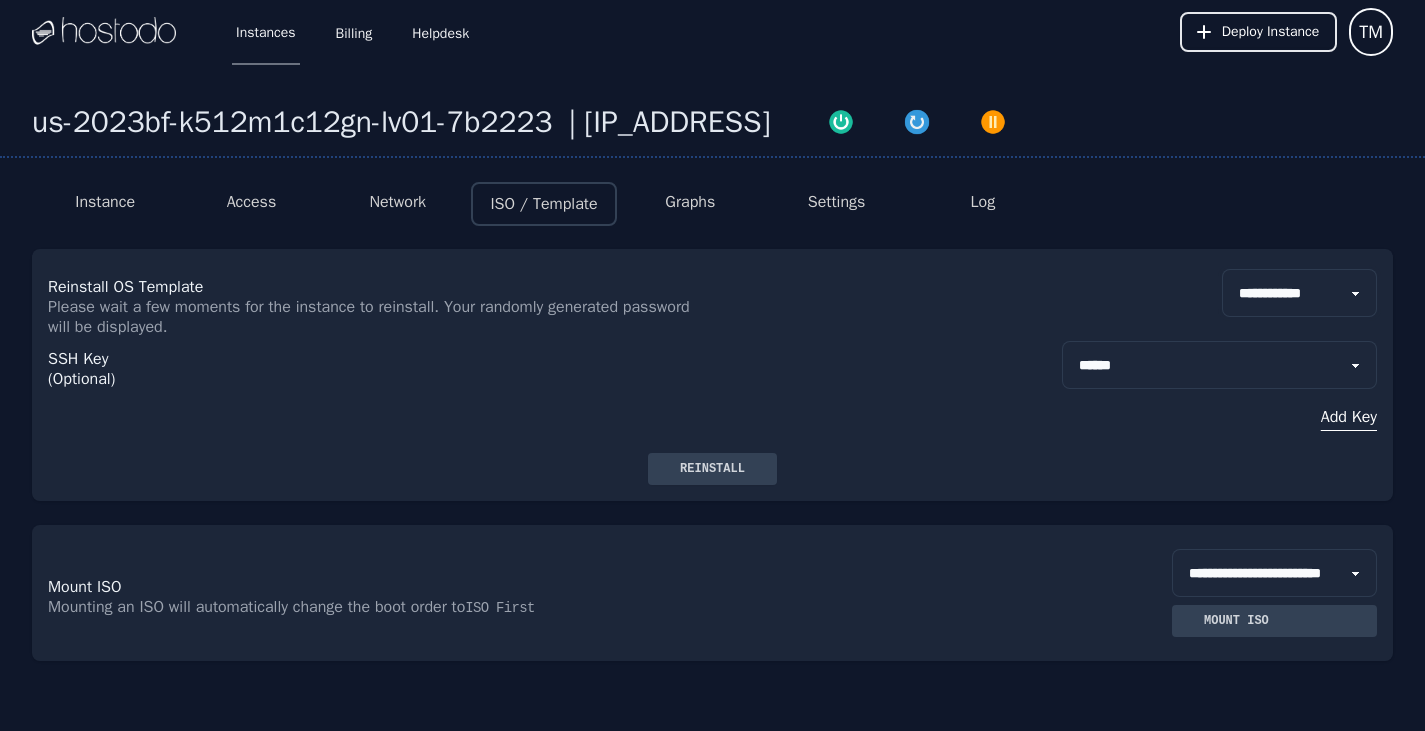 click on "**********" at bounding box center [1299, 293] 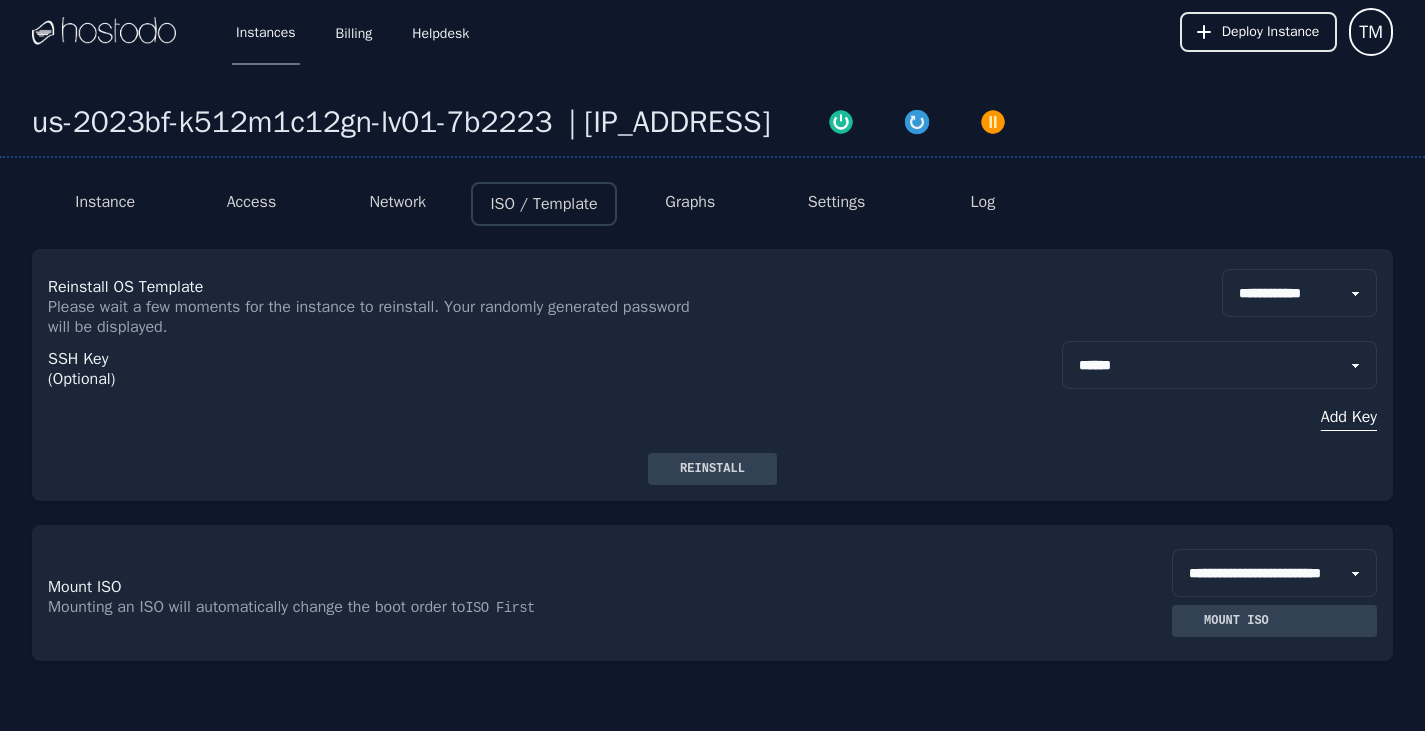 click on "Reinstall OS Template" at bounding box center (380, 287) 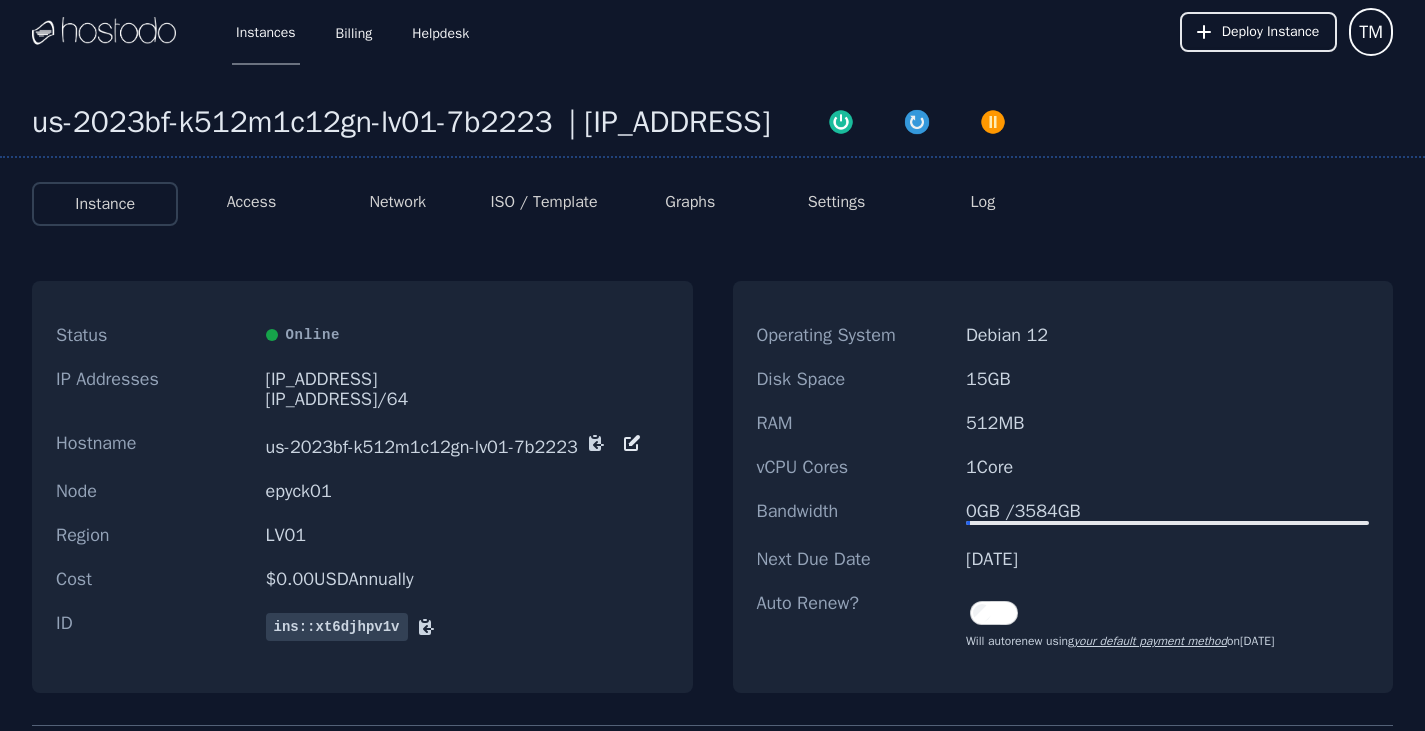 click on "ISO / Template" at bounding box center (543, 202) 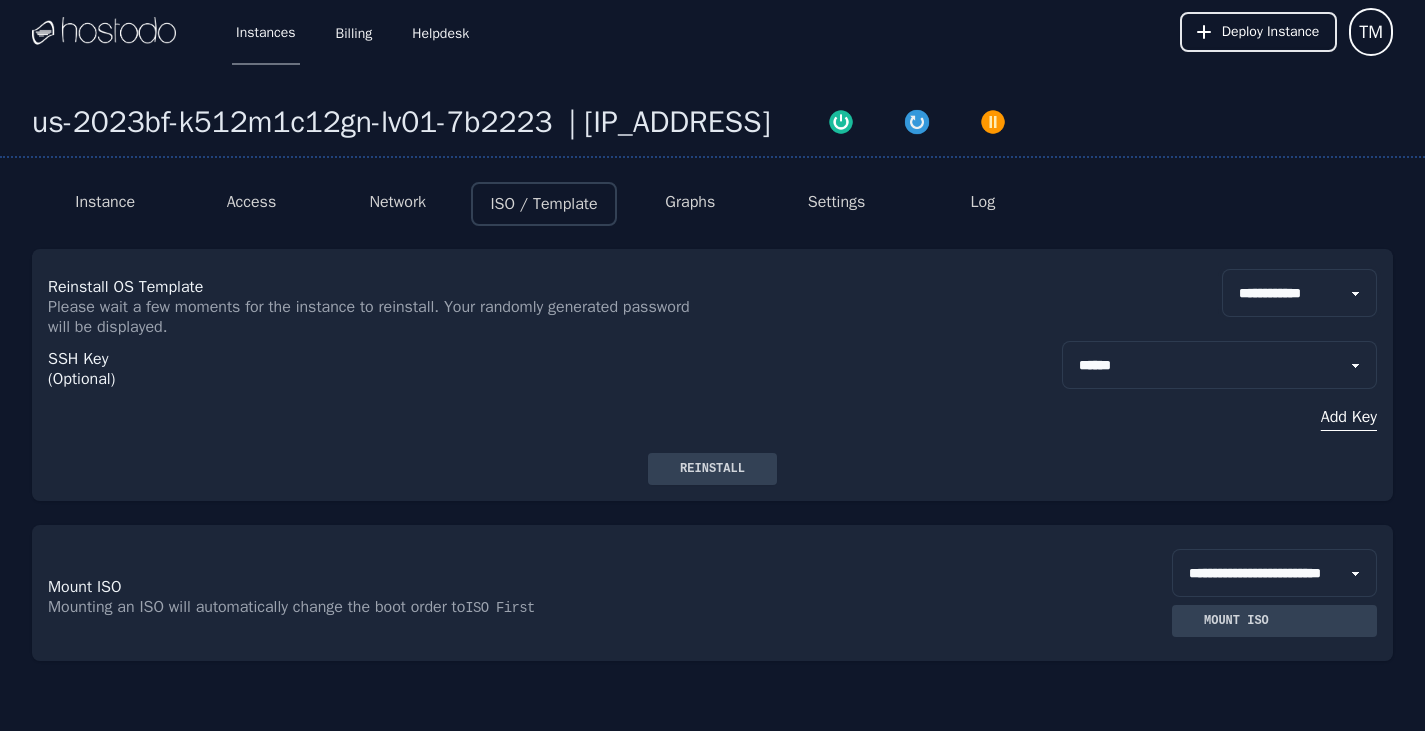 click on "**********" at bounding box center (1299, 293) 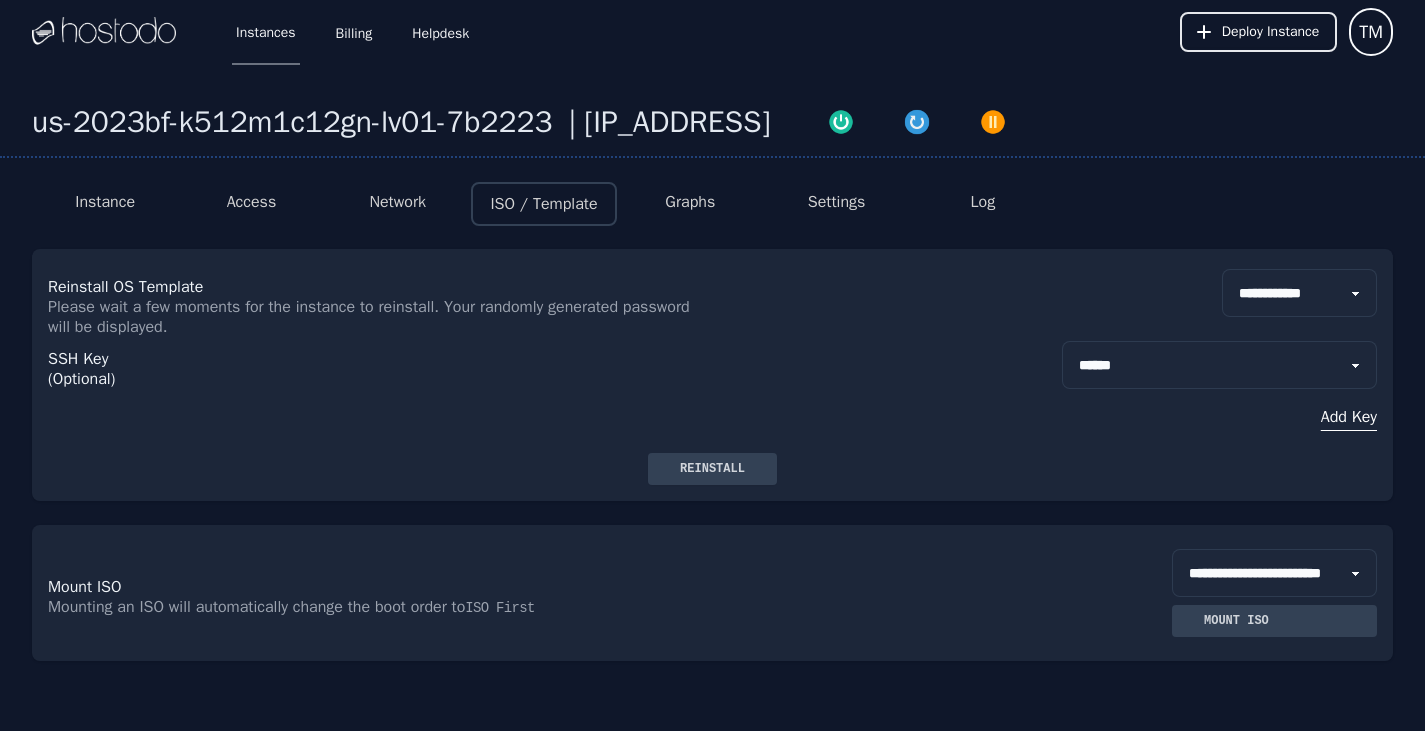 click on "Reinstall" at bounding box center [712, 469] 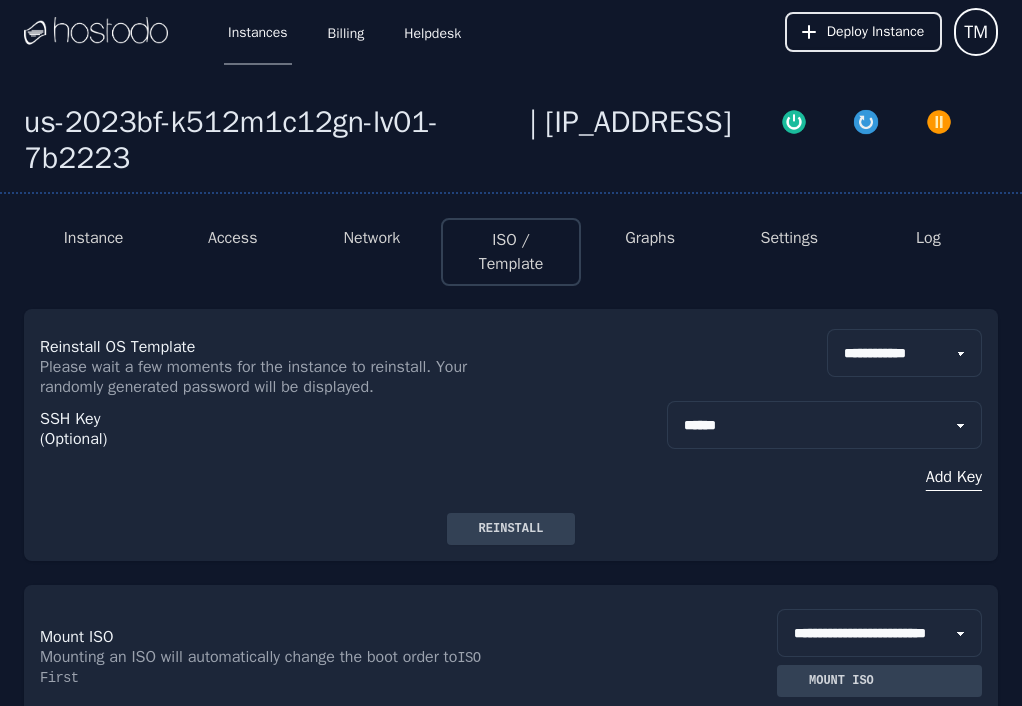click on "**********" at bounding box center (511, 492) 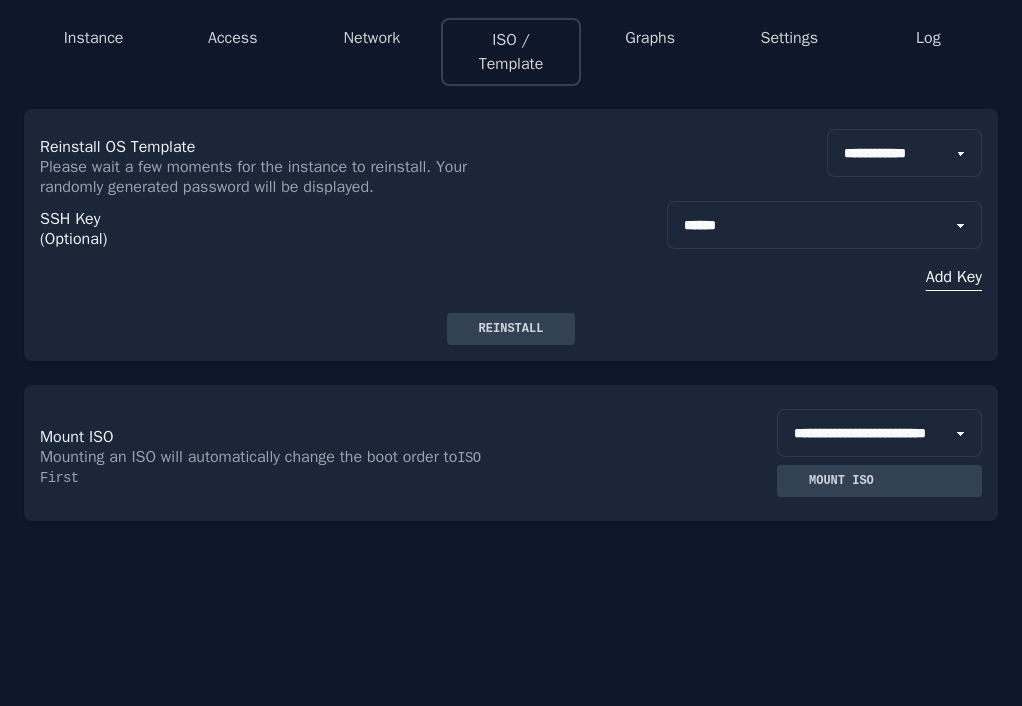 scroll, scrollTop: 0, scrollLeft: 0, axis: both 